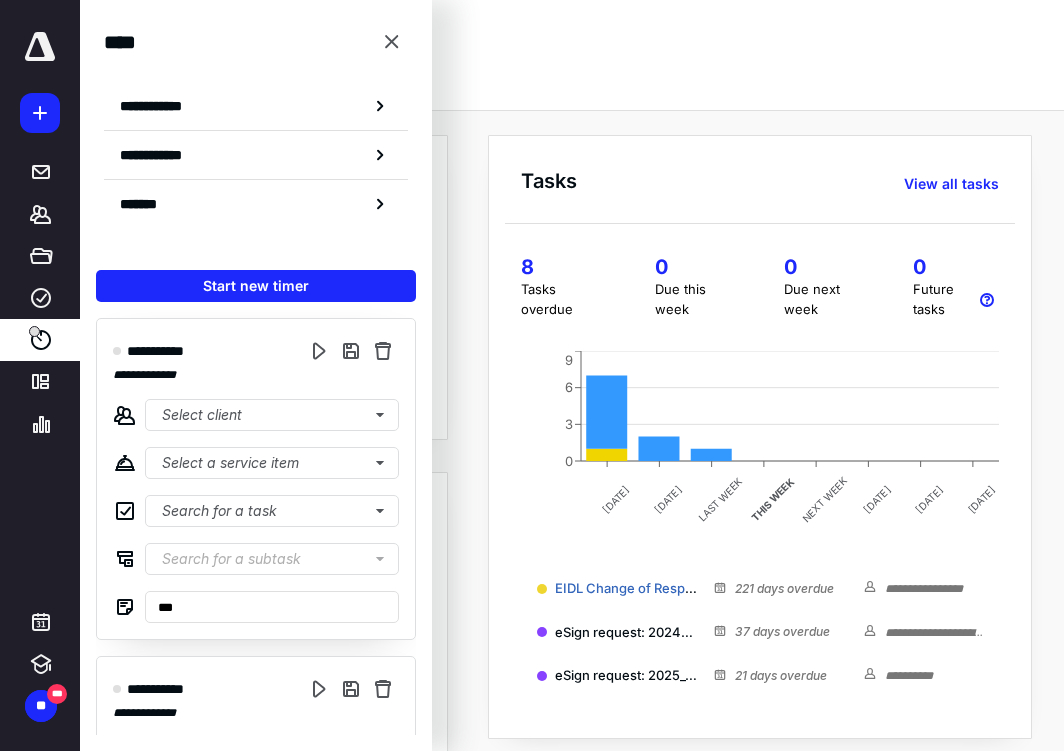 scroll, scrollTop: 0, scrollLeft: 0, axis: both 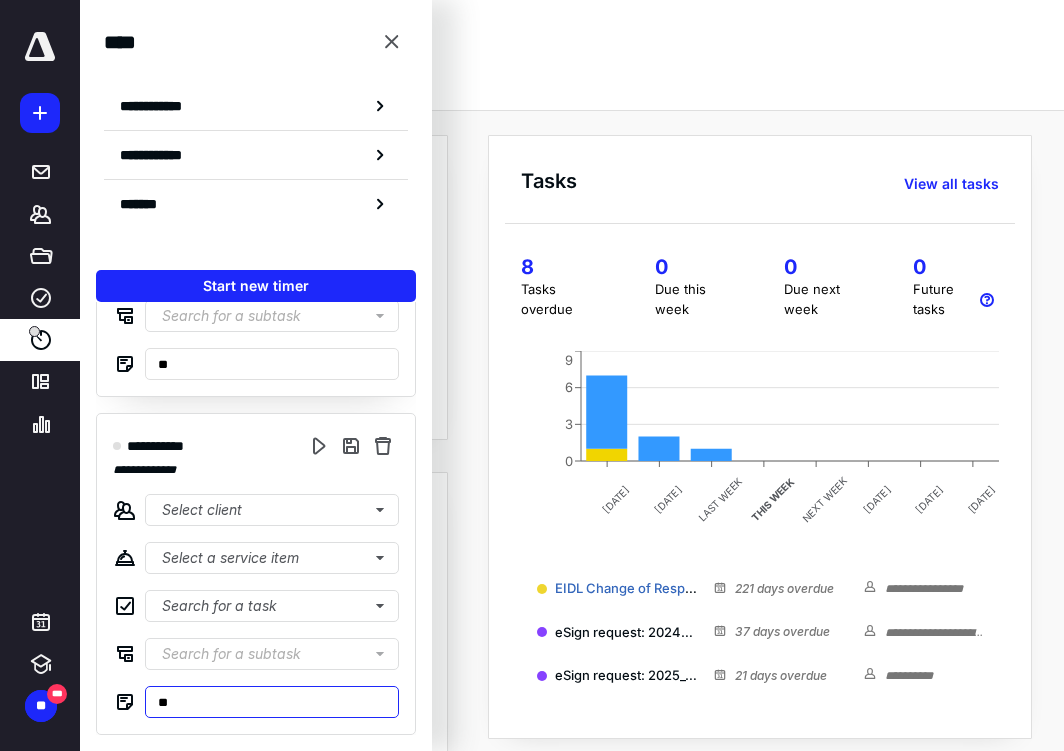 click on "**" at bounding box center [272, 702] 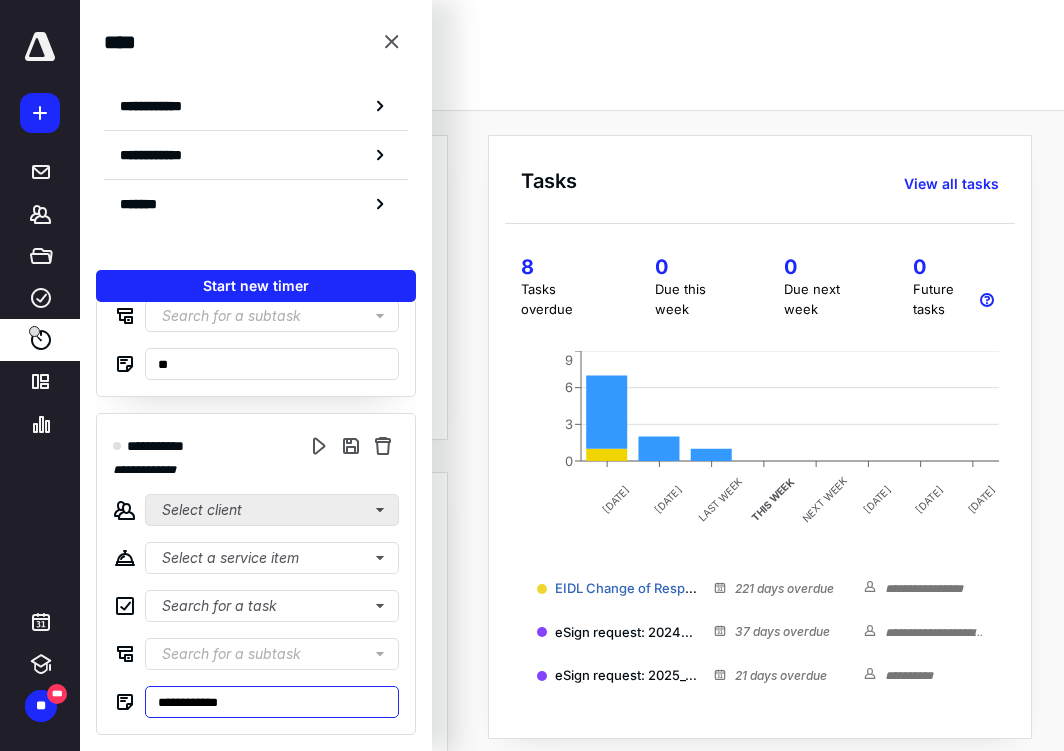 type on "**********" 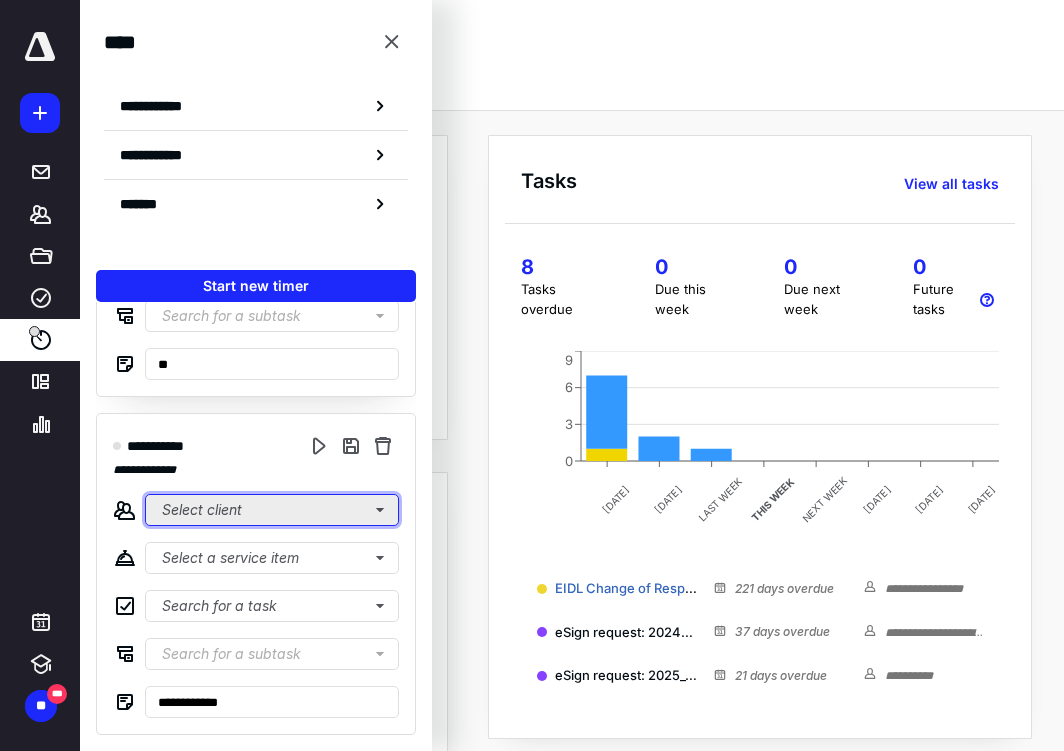 click on "Select client" at bounding box center (272, 510) 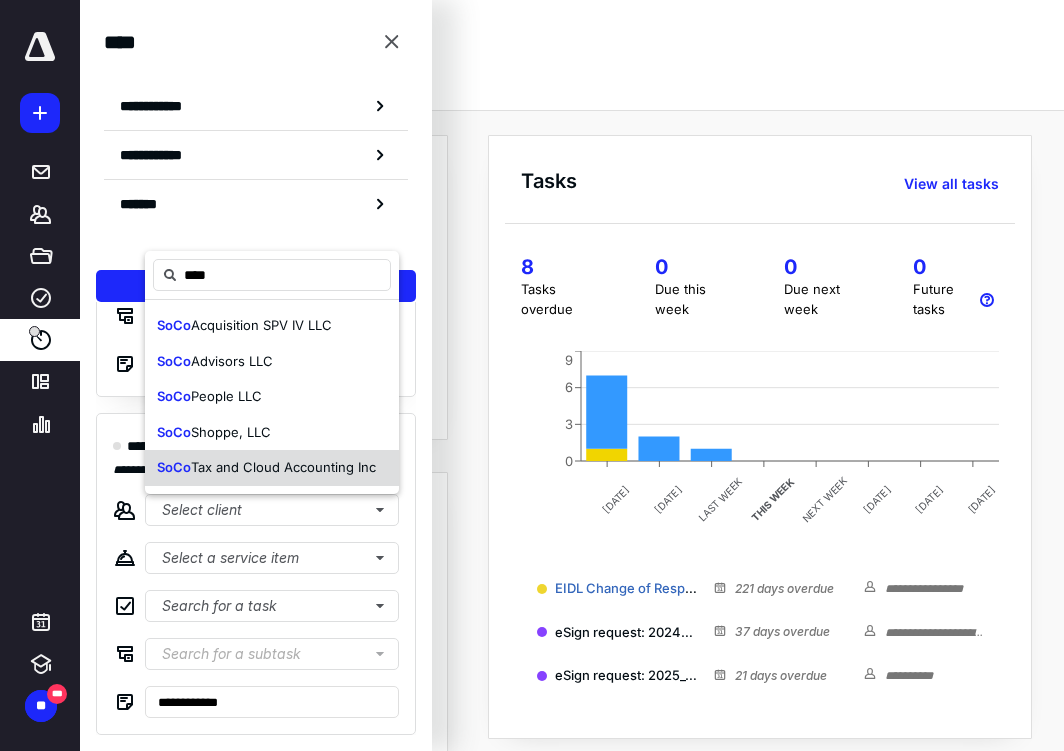 click on "Tax and Cloud Accounting Inc" at bounding box center [283, 467] 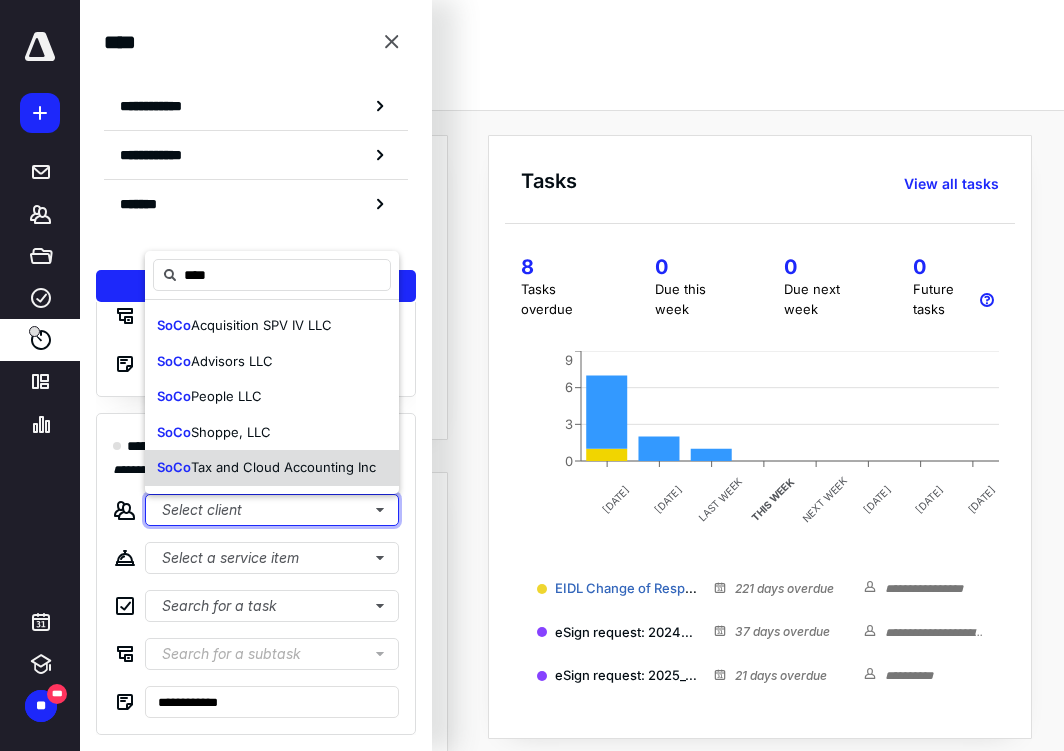 type 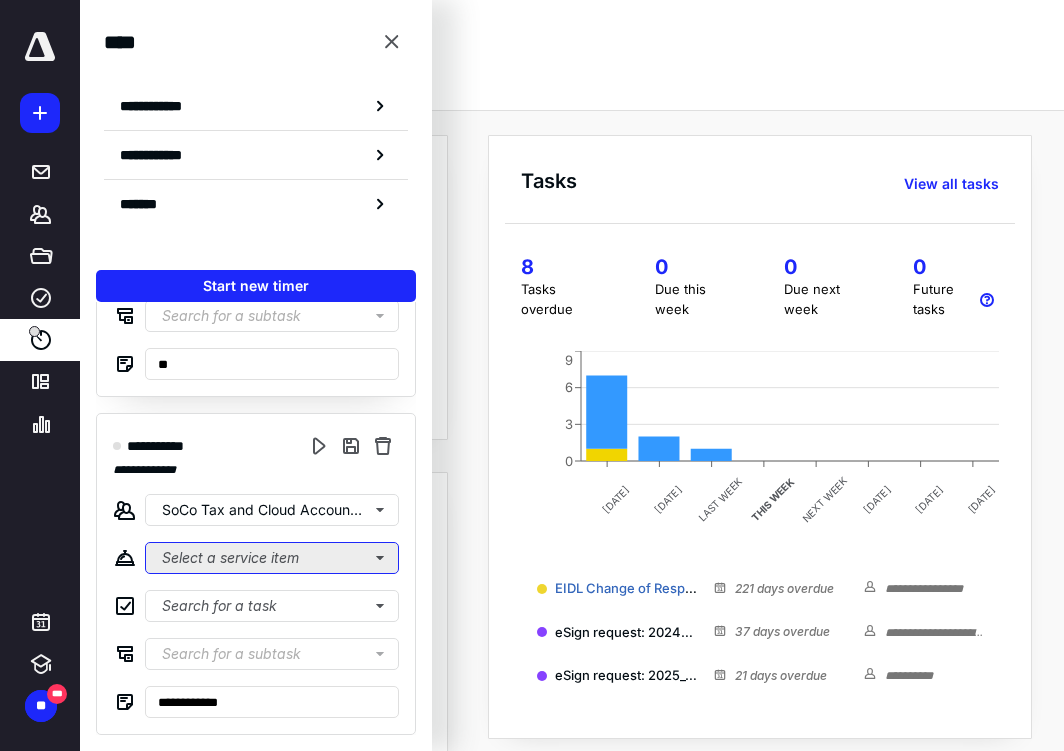 click on "Select a service item" at bounding box center [272, -118] 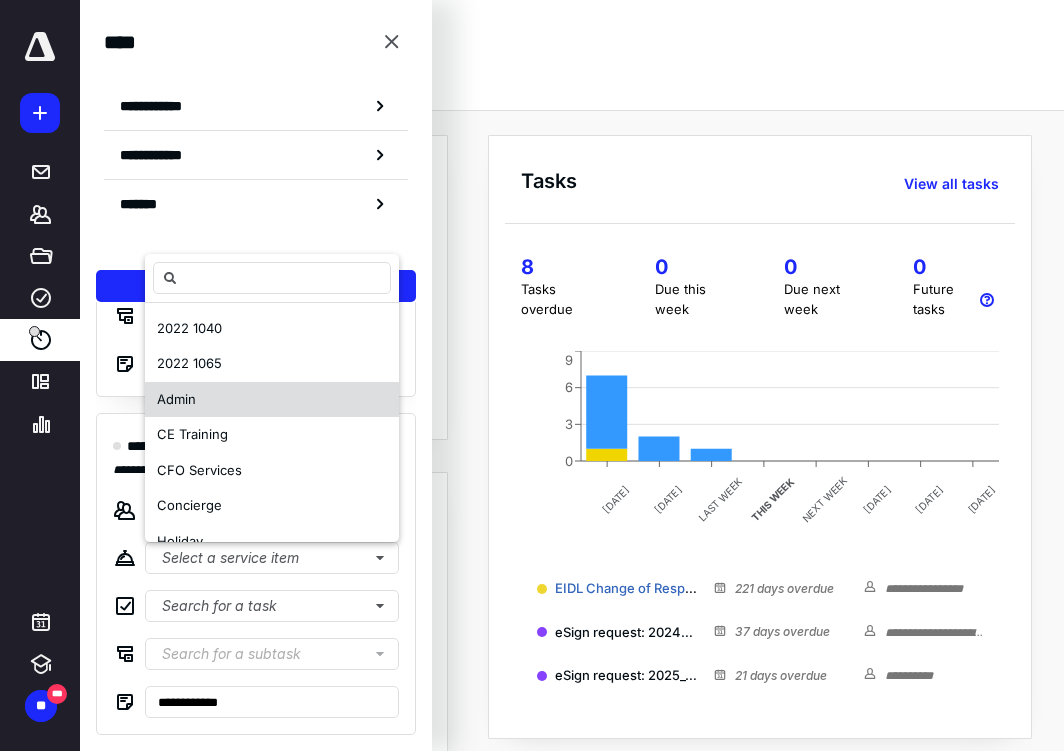 click on "Admin" at bounding box center [272, 400] 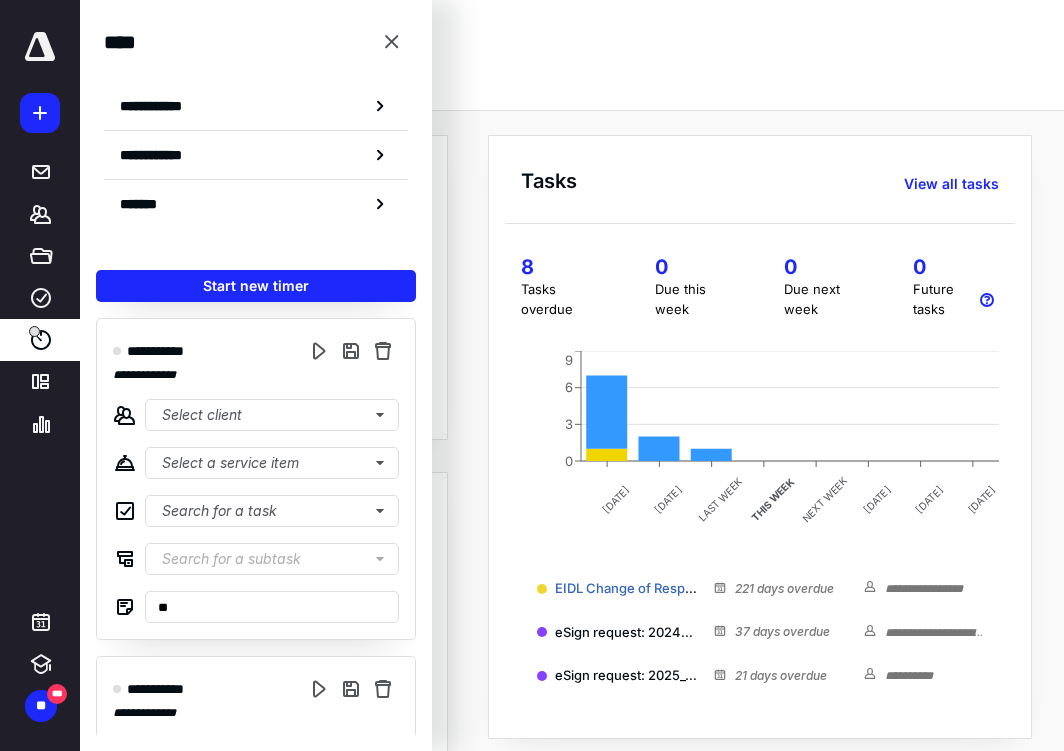 scroll, scrollTop: 337, scrollLeft: 0, axis: vertical 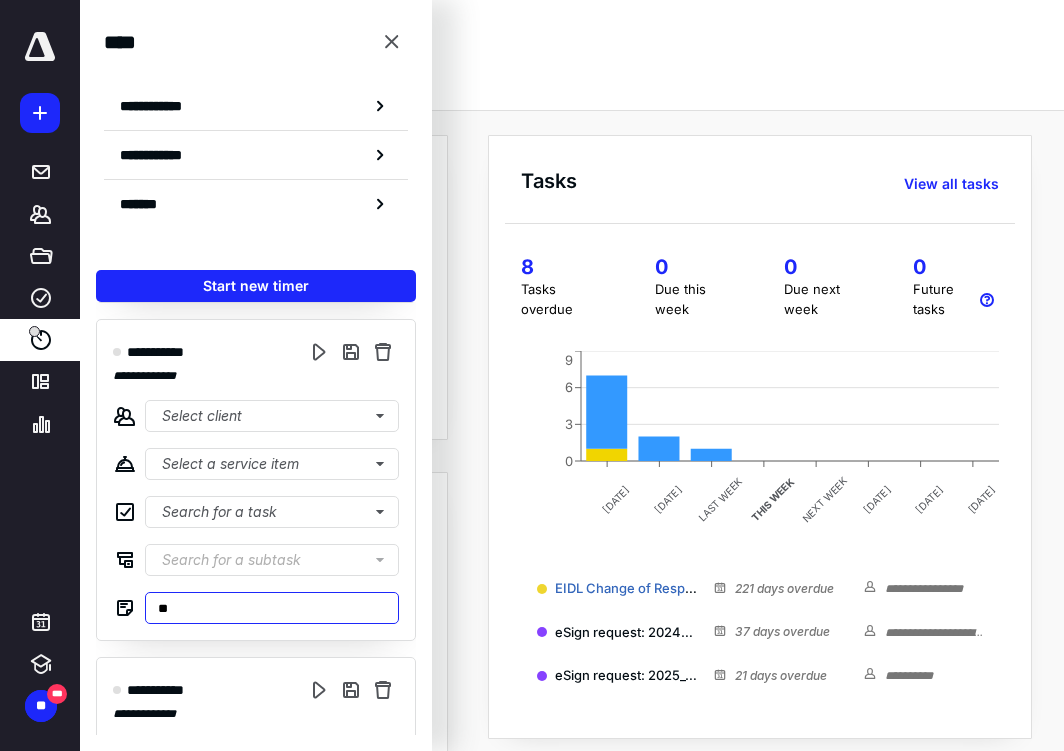 click on "**" at bounding box center (272, 608) 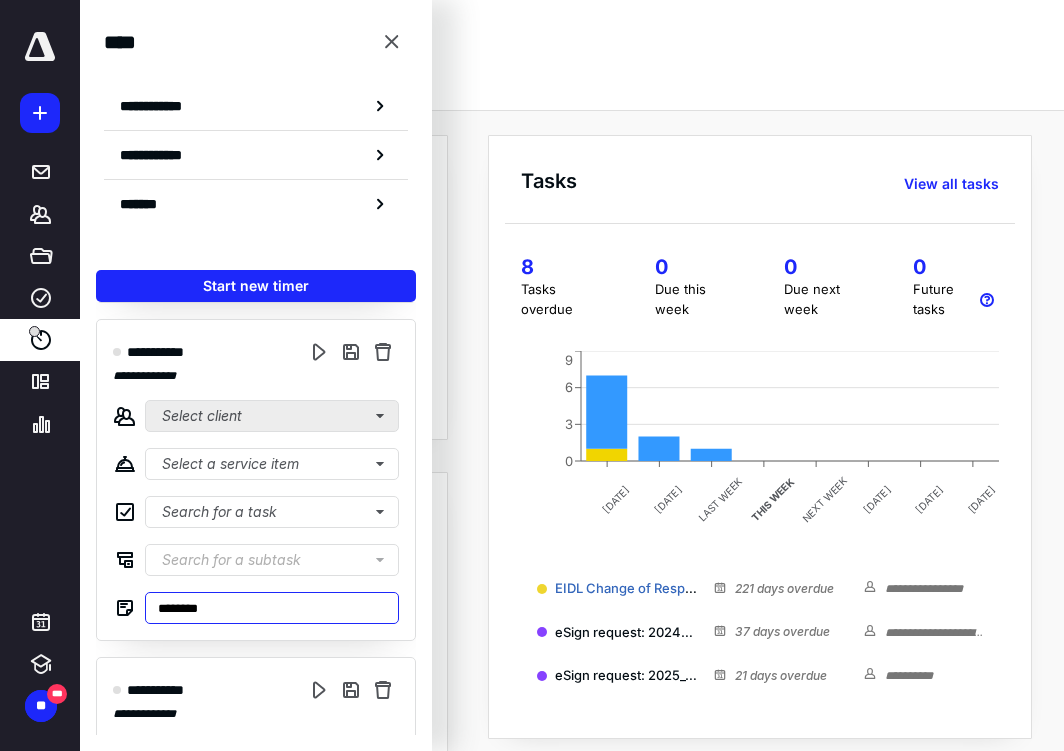type on "********" 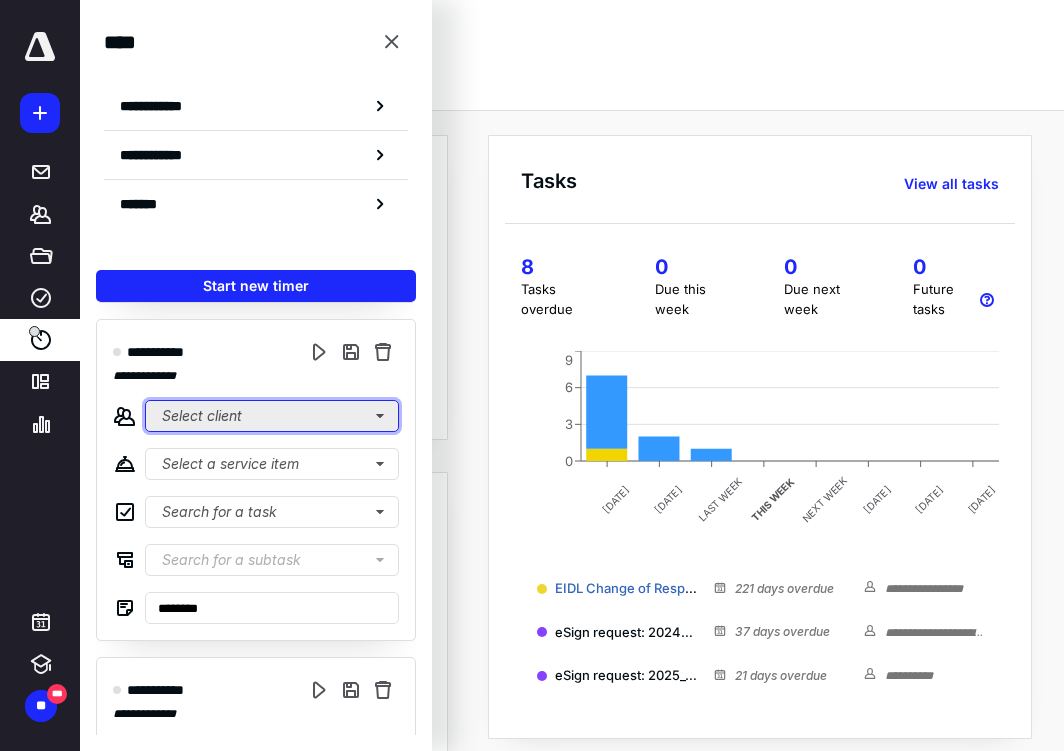 click on "Select client" at bounding box center [272, 416] 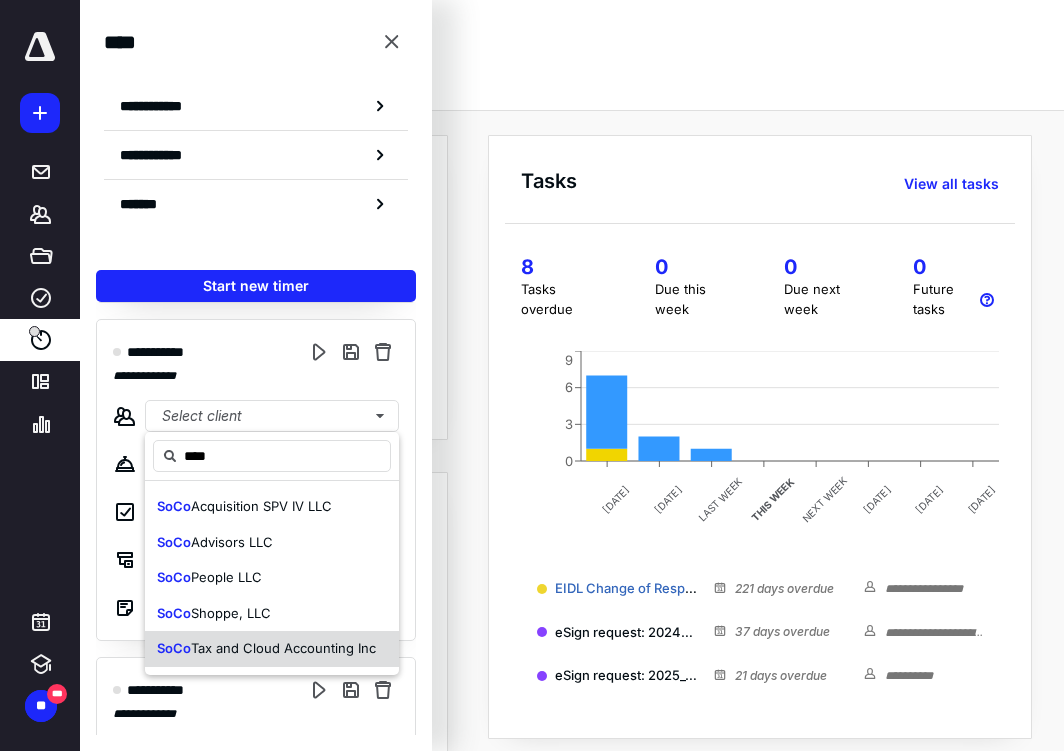 click on "Tax and Cloud Accounting Inc" at bounding box center [283, 648] 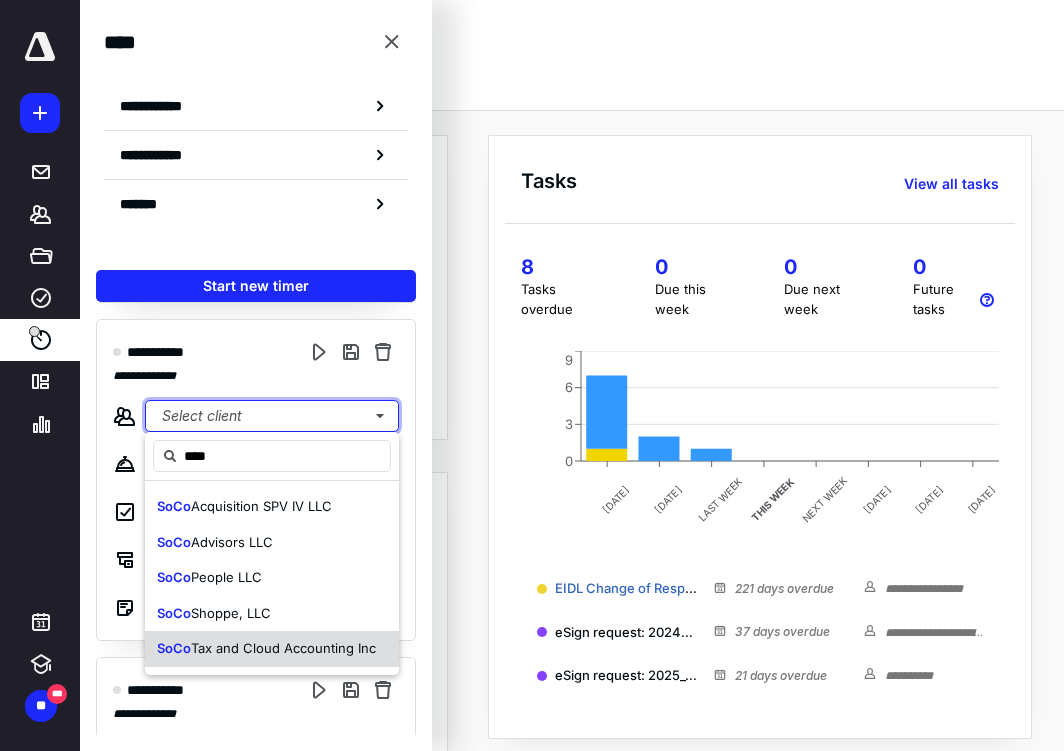 type 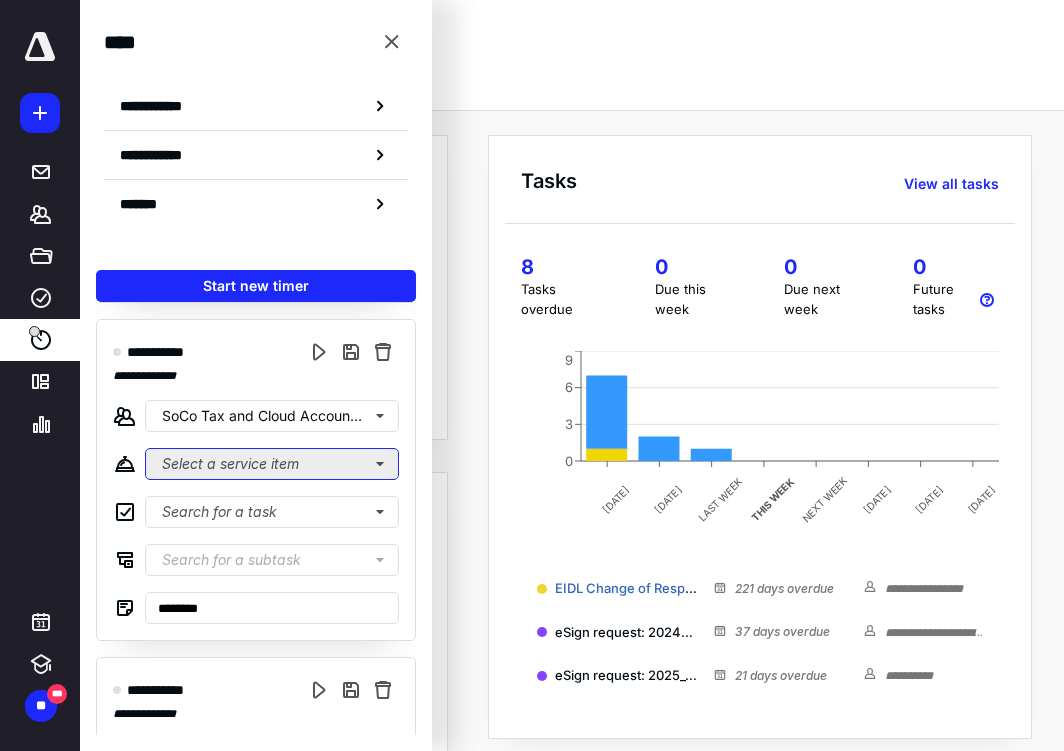 click on "Select a service item" at bounding box center [272, 126] 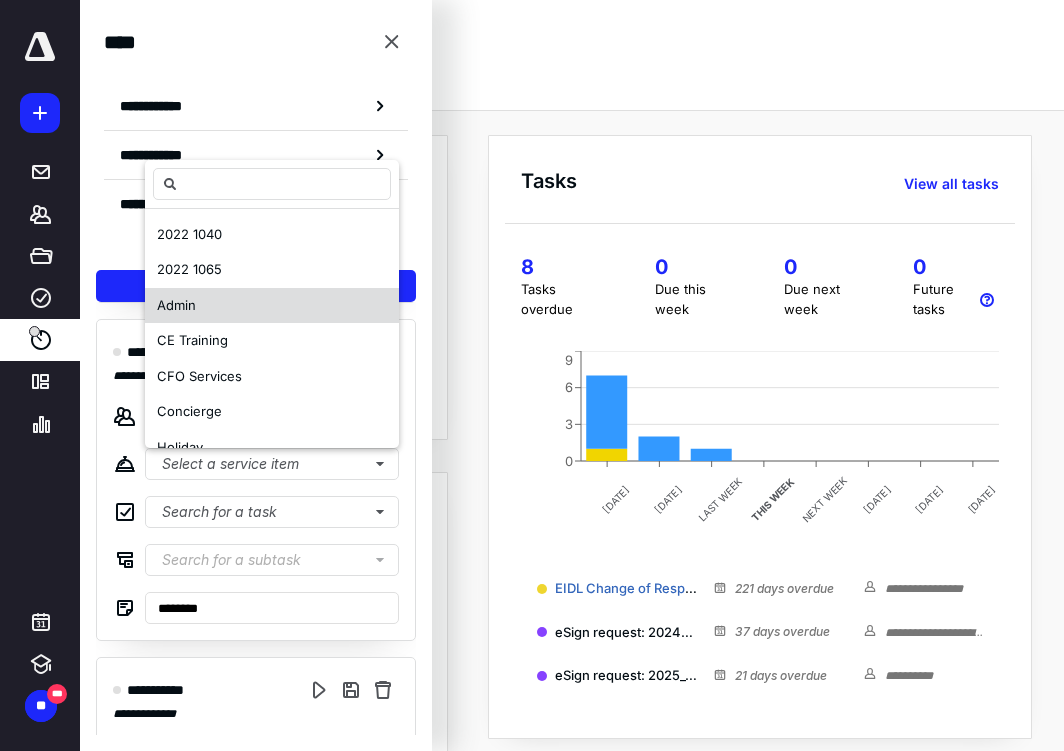 click on "Admin" at bounding box center (176, 305) 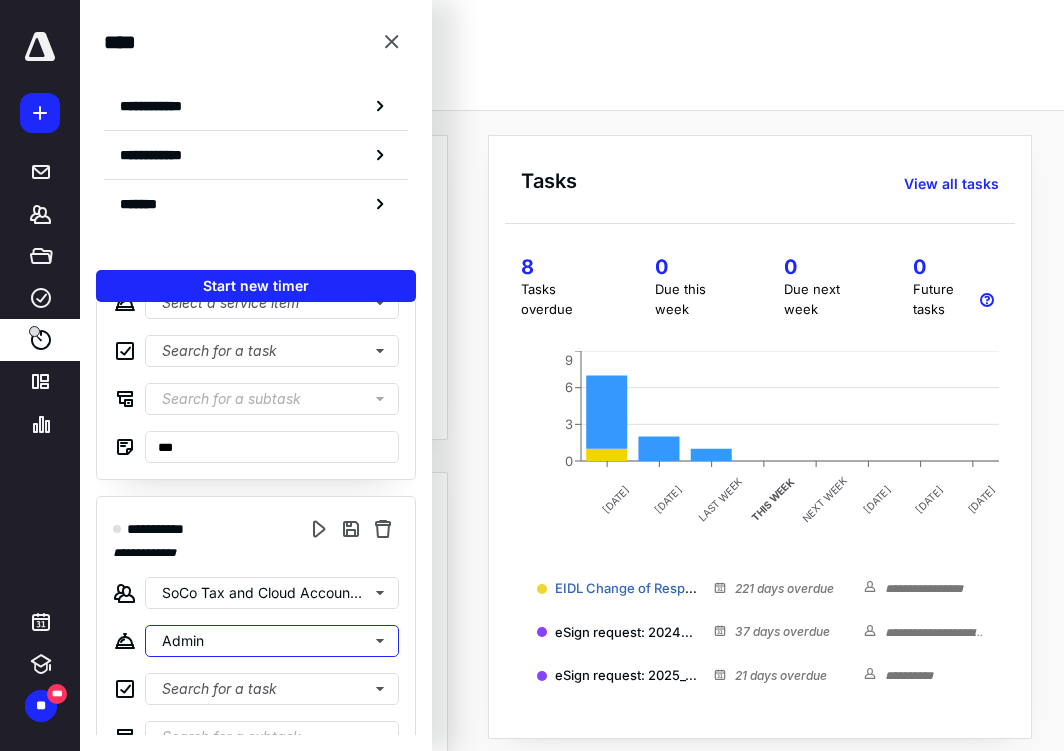 scroll, scrollTop: 118, scrollLeft: 0, axis: vertical 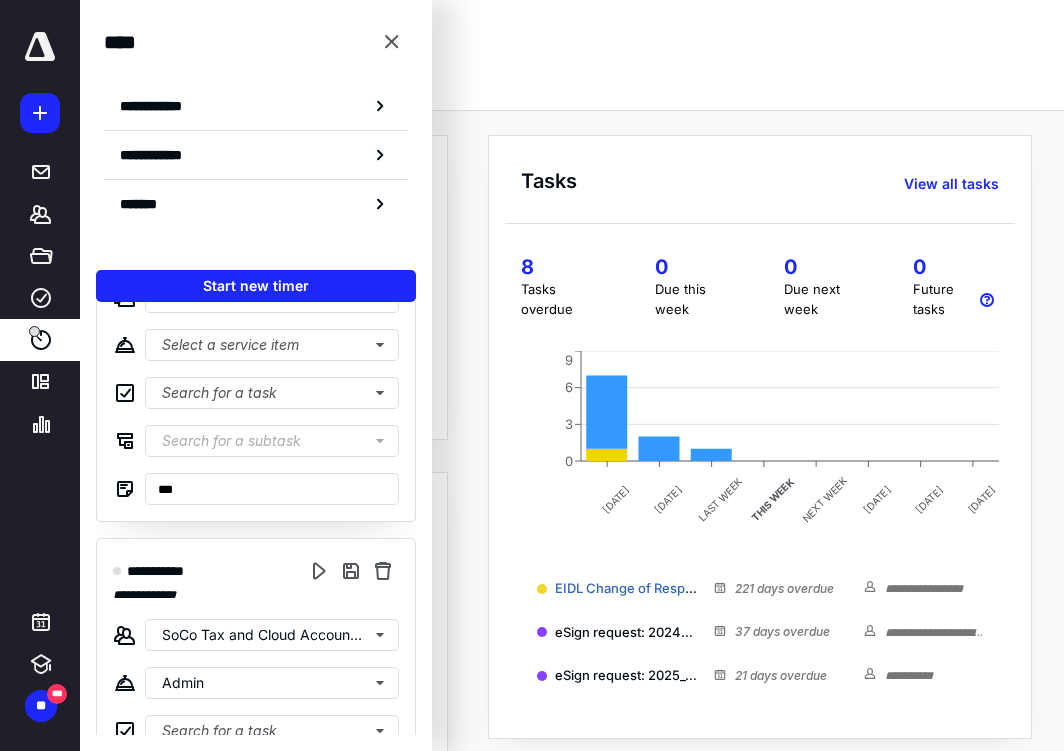 click on "**********" at bounding box center [256, 361] 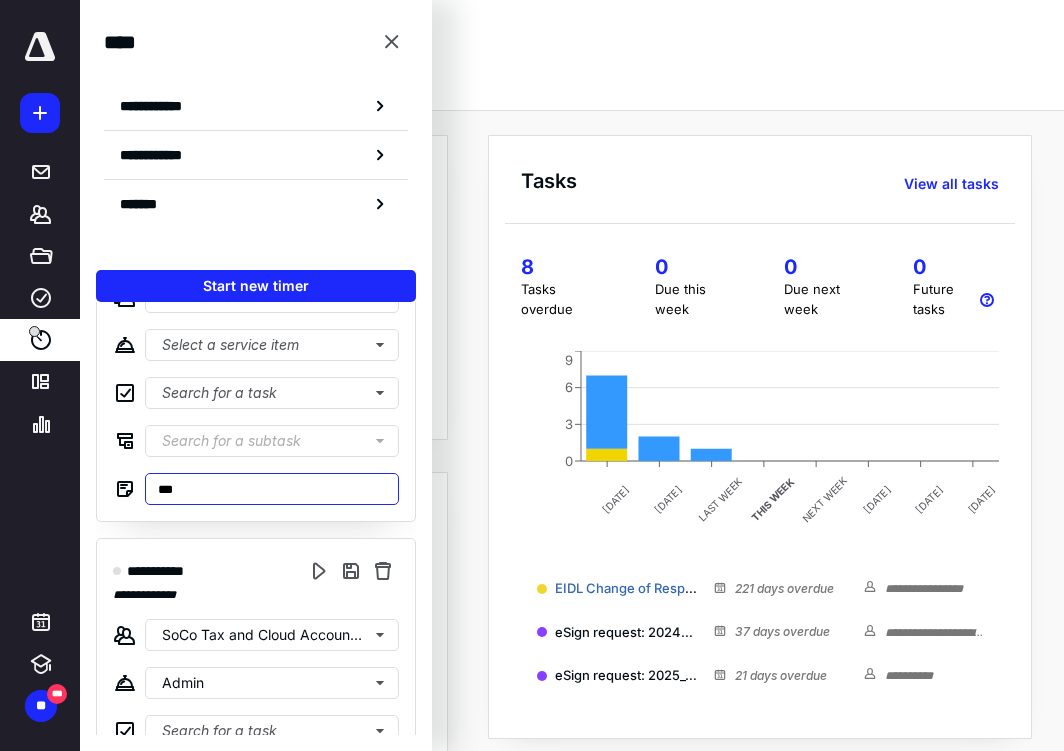 click on "***" at bounding box center (272, 489) 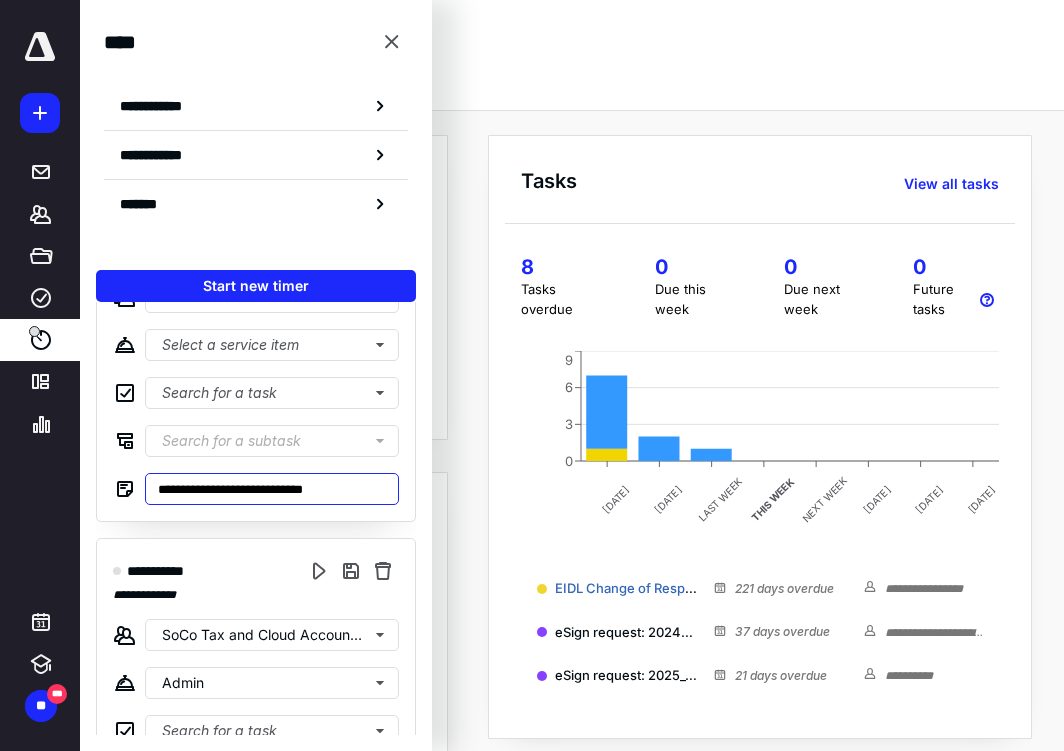 scroll, scrollTop: 0, scrollLeft: 0, axis: both 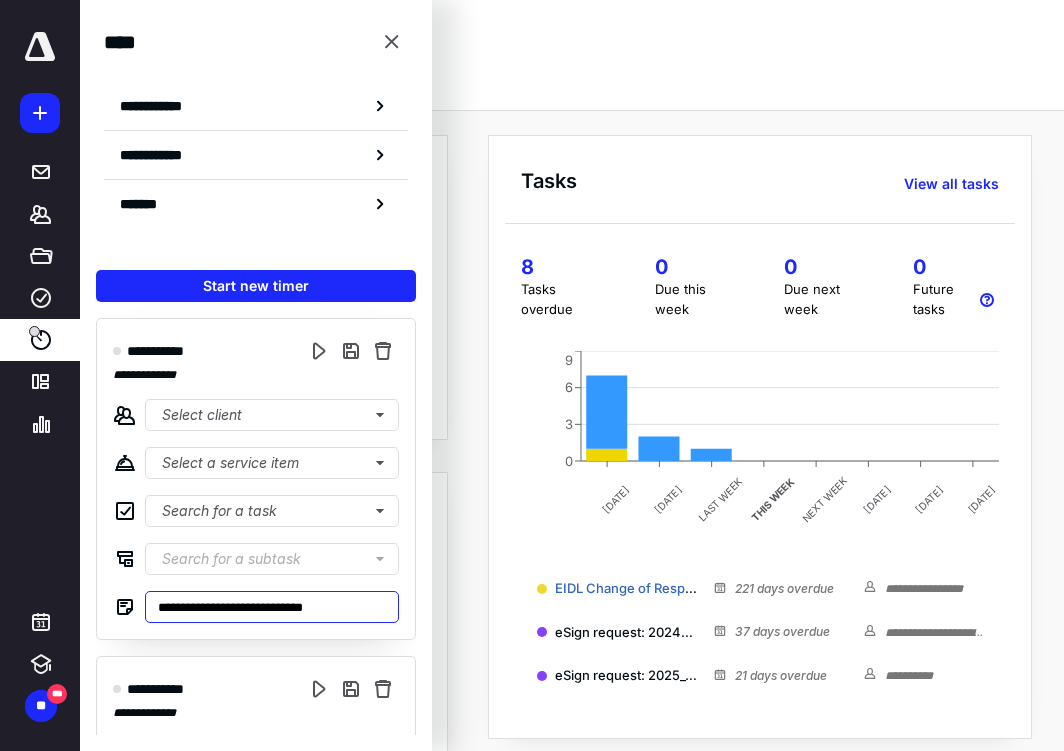 type on "**********" 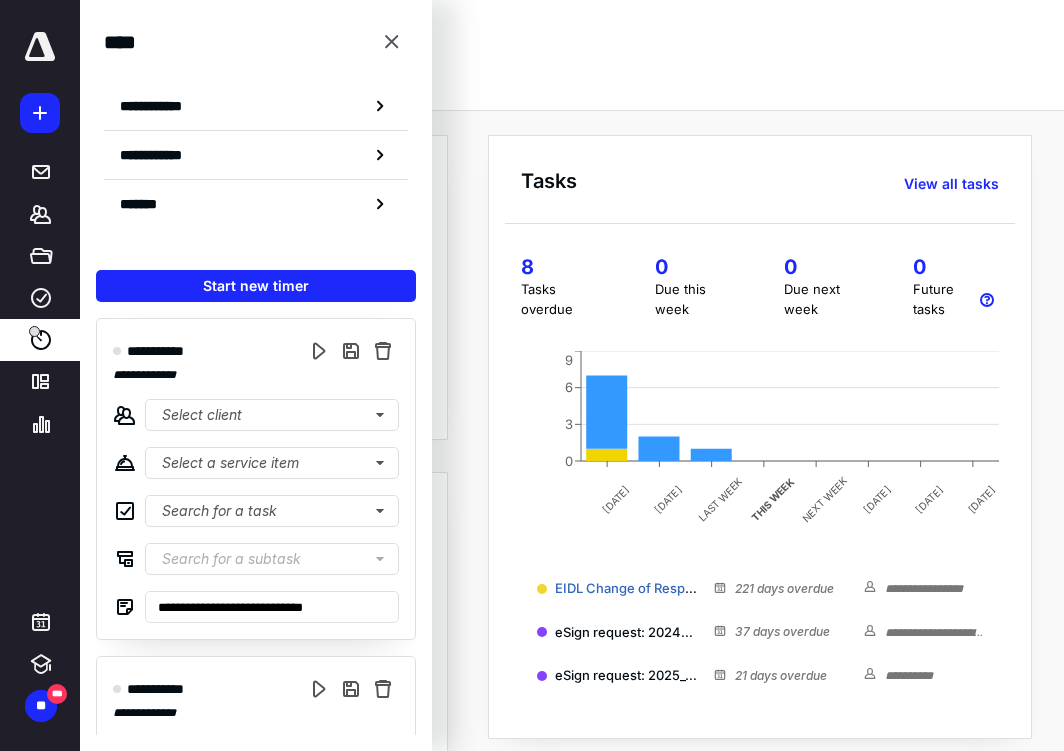 click on "**********" at bounding box center (256, 479) 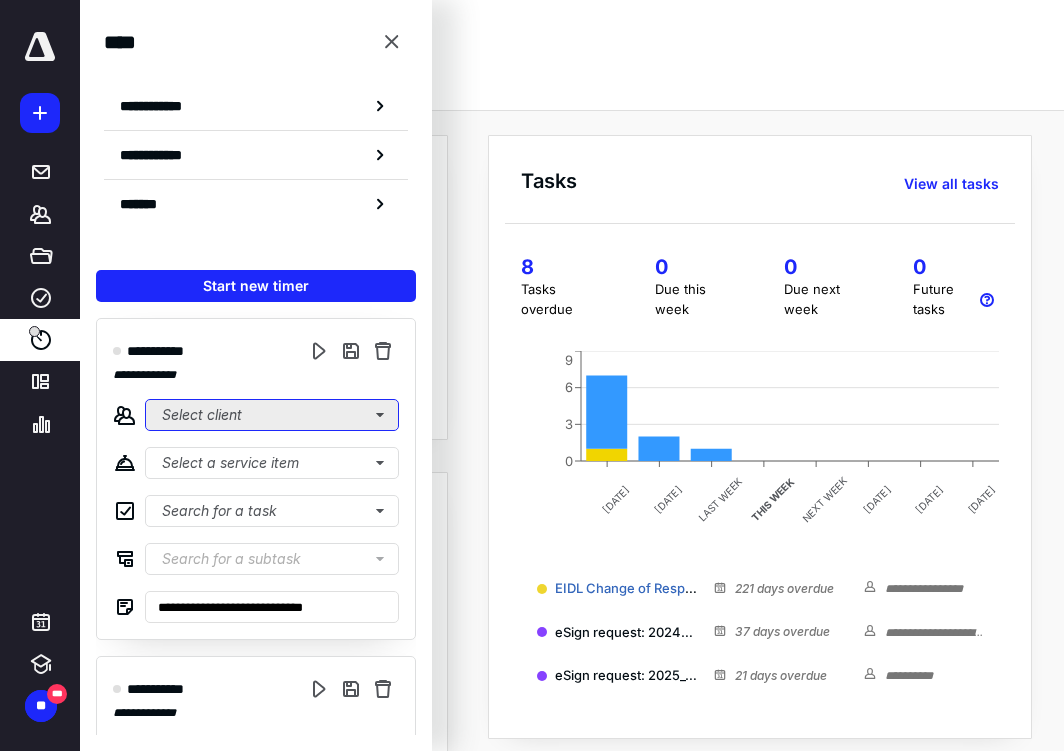 click on "Select client" at bounding box center (272, 415) 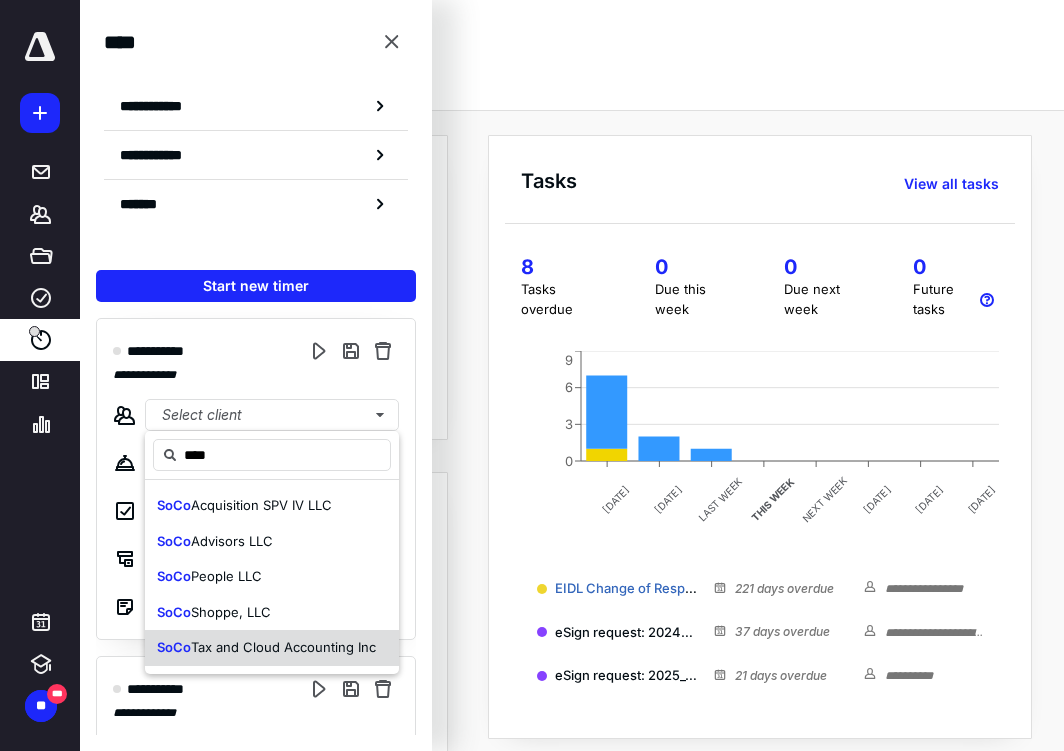 click on "Tax and Cloud Accounting Inc" at bounding box center [283, 647] 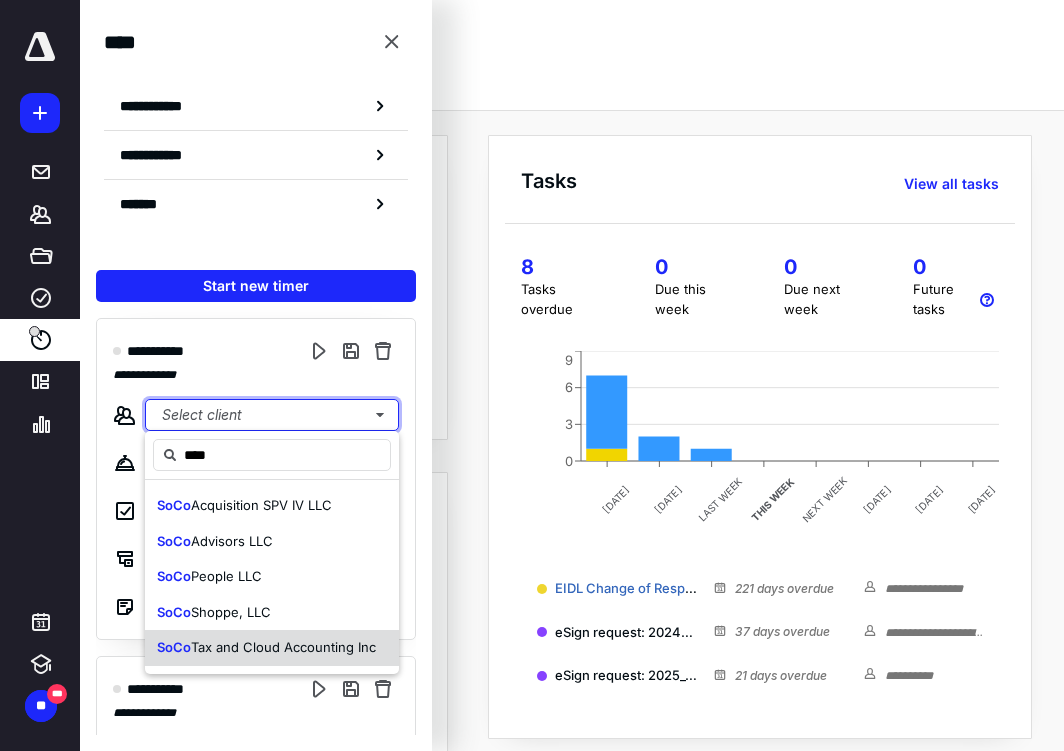 type 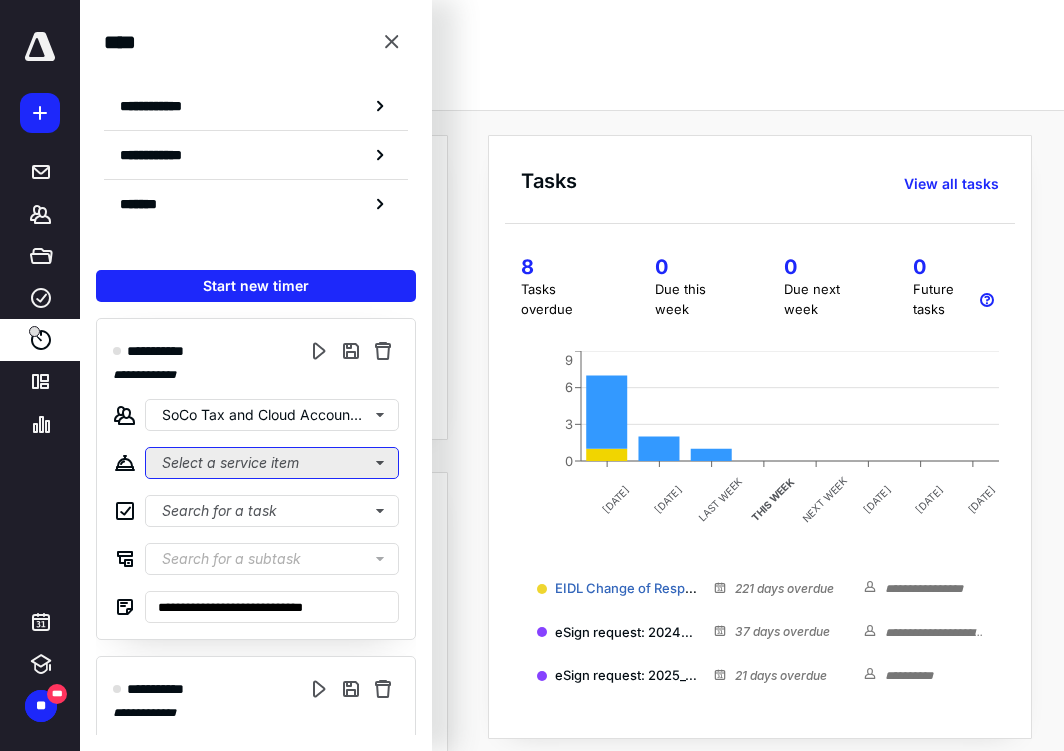 click on "Select a service item" at bounding box center (272, 463) 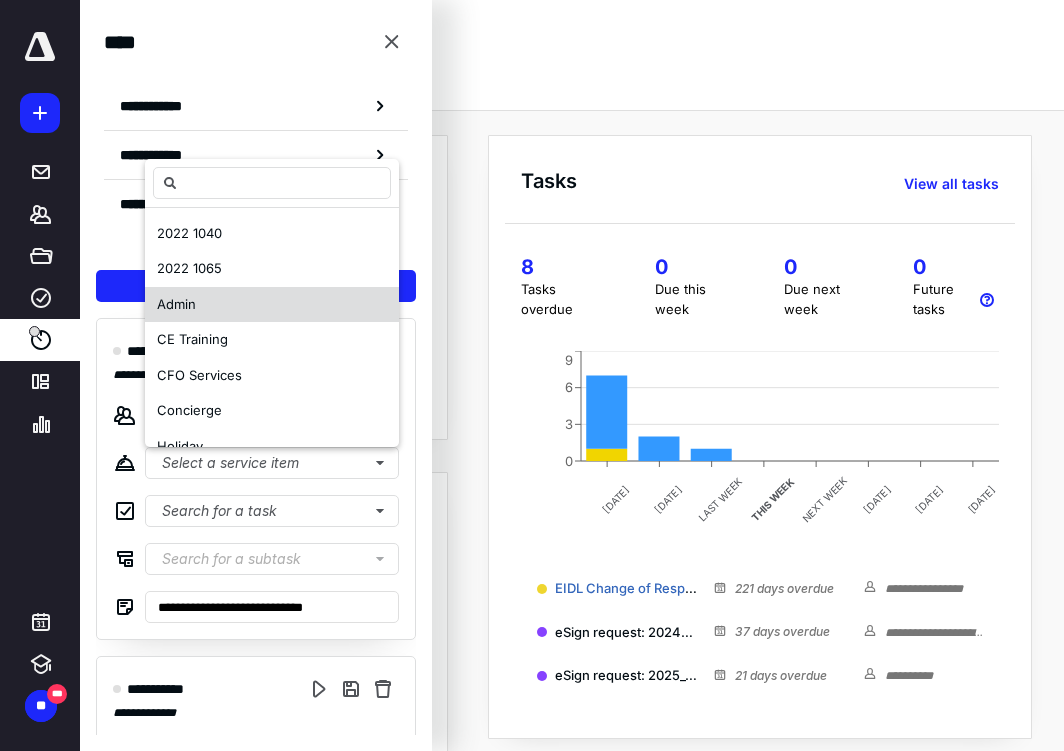 click on "Admin" at bounding box center (272, 305) 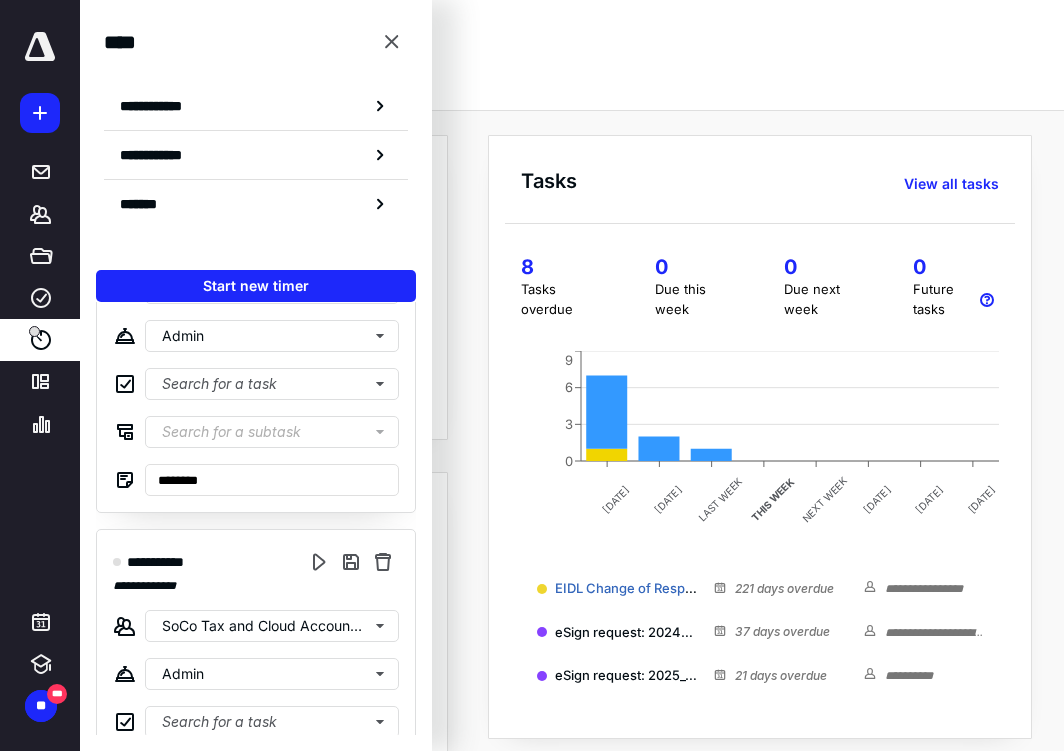 scroll, scrollTop: 581, scrollLeft: 0, axis: vertical 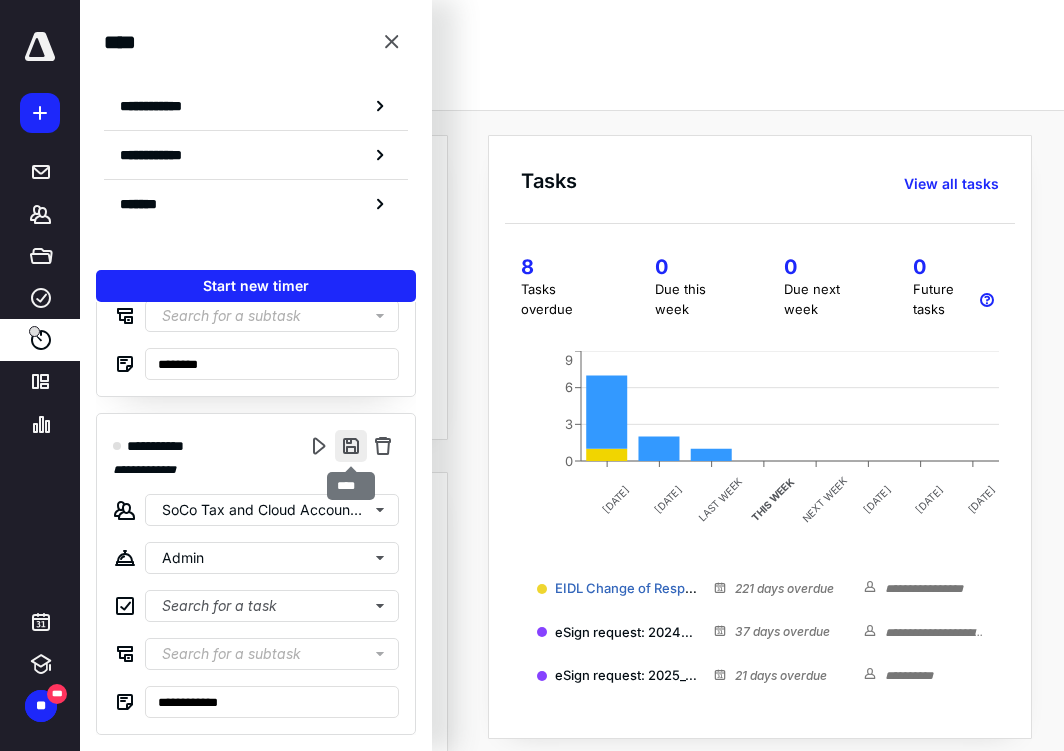 click at bounding box center [351, 446] 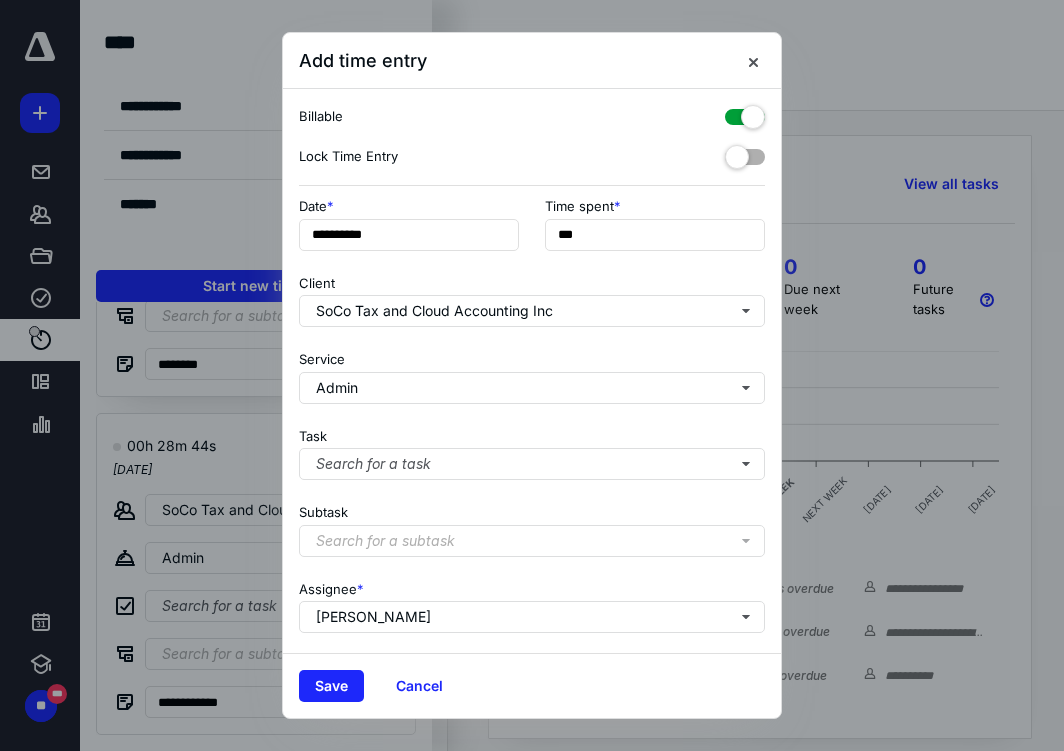 click at bounding box center [745, 113] 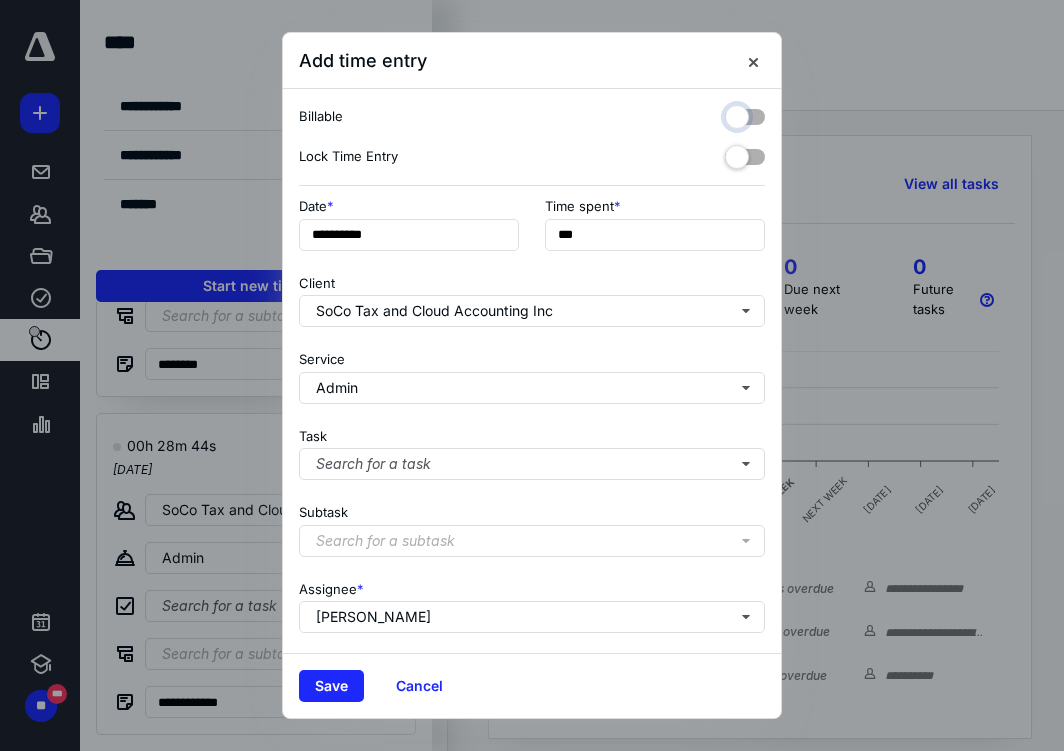 checkbox on "false" 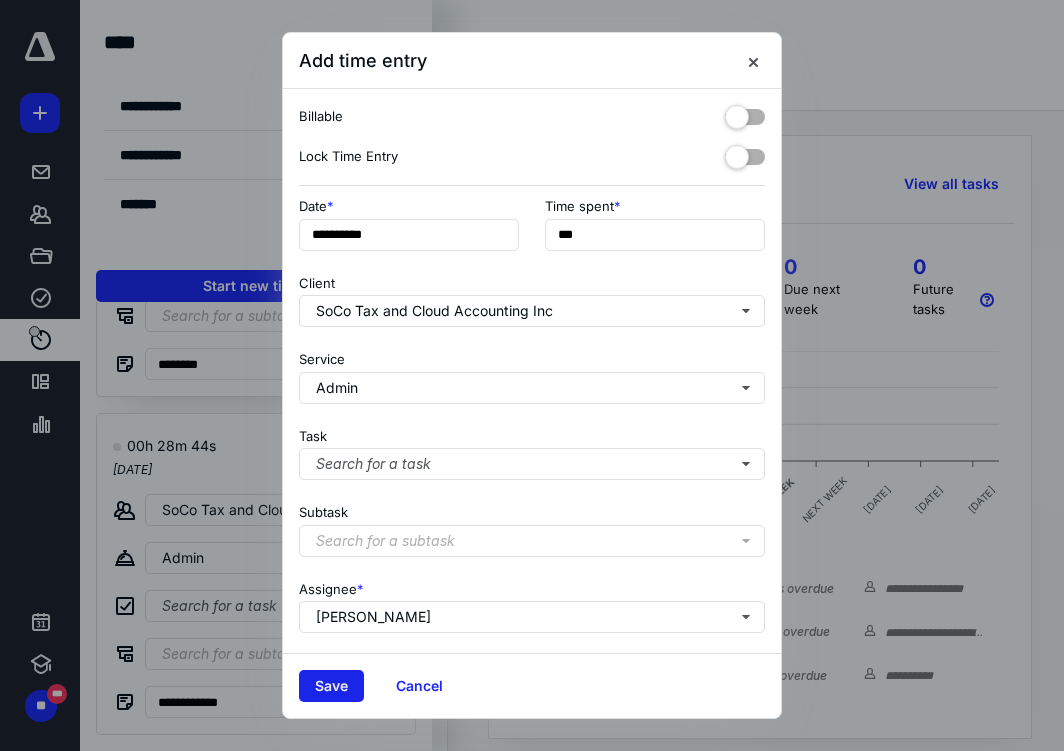 click on "Save" at bounding box center [331, 686] 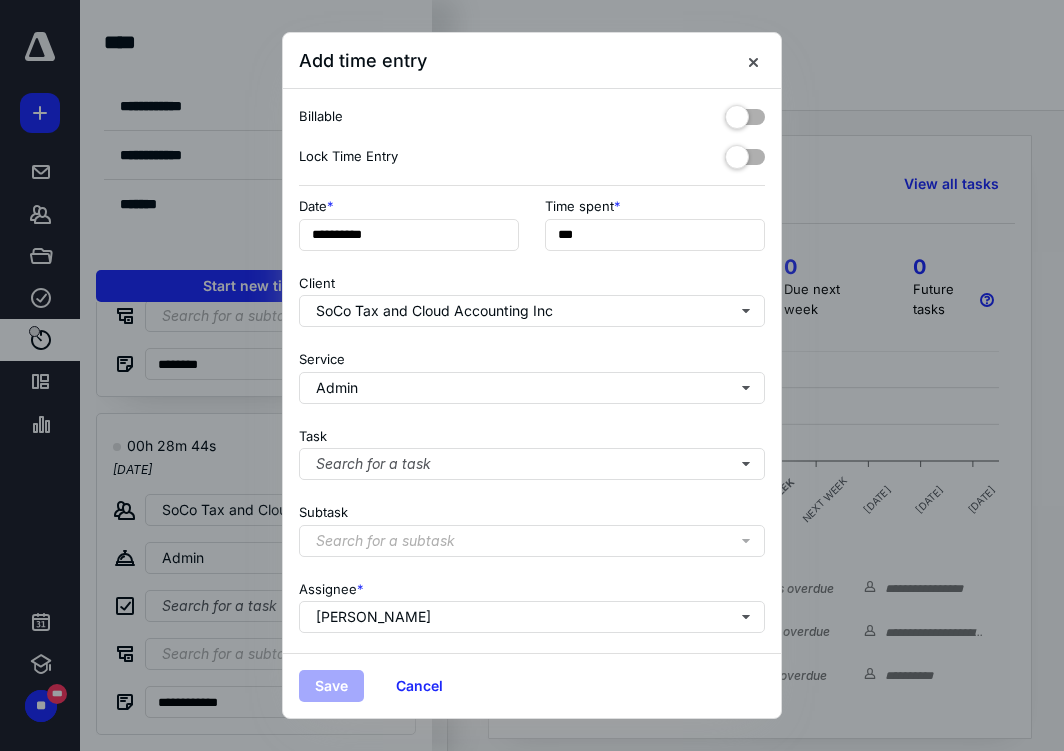 scroll, scrollTop: 243, scrollLeft: 0, axis: vertical 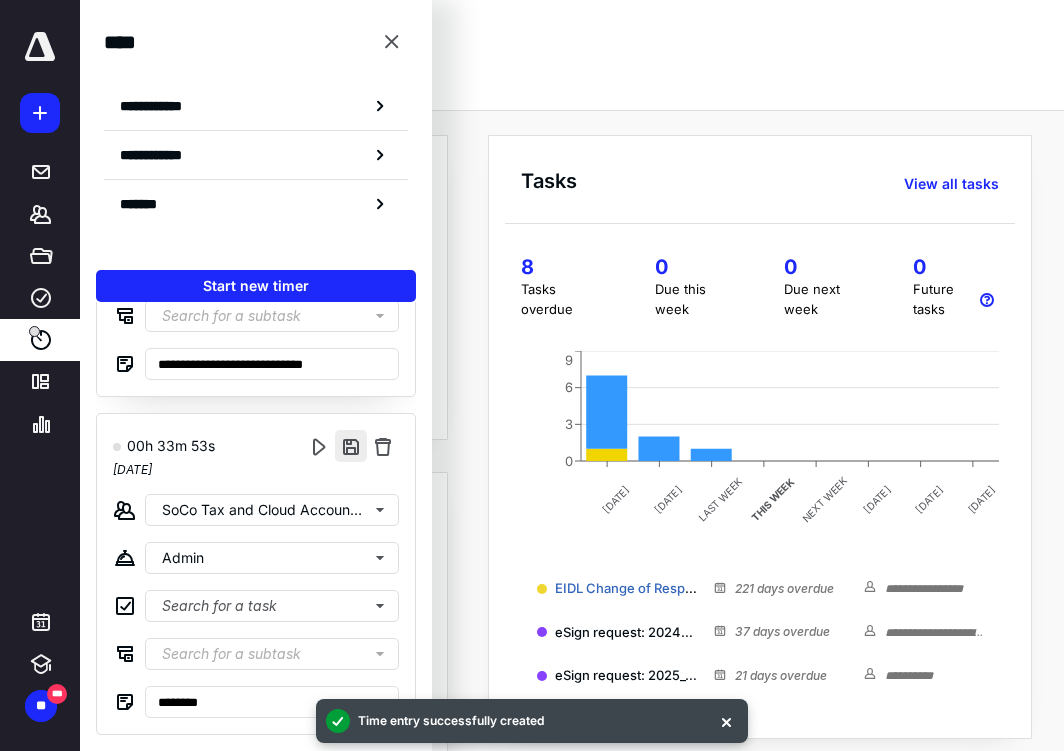 click at bounding box center (351, 446) 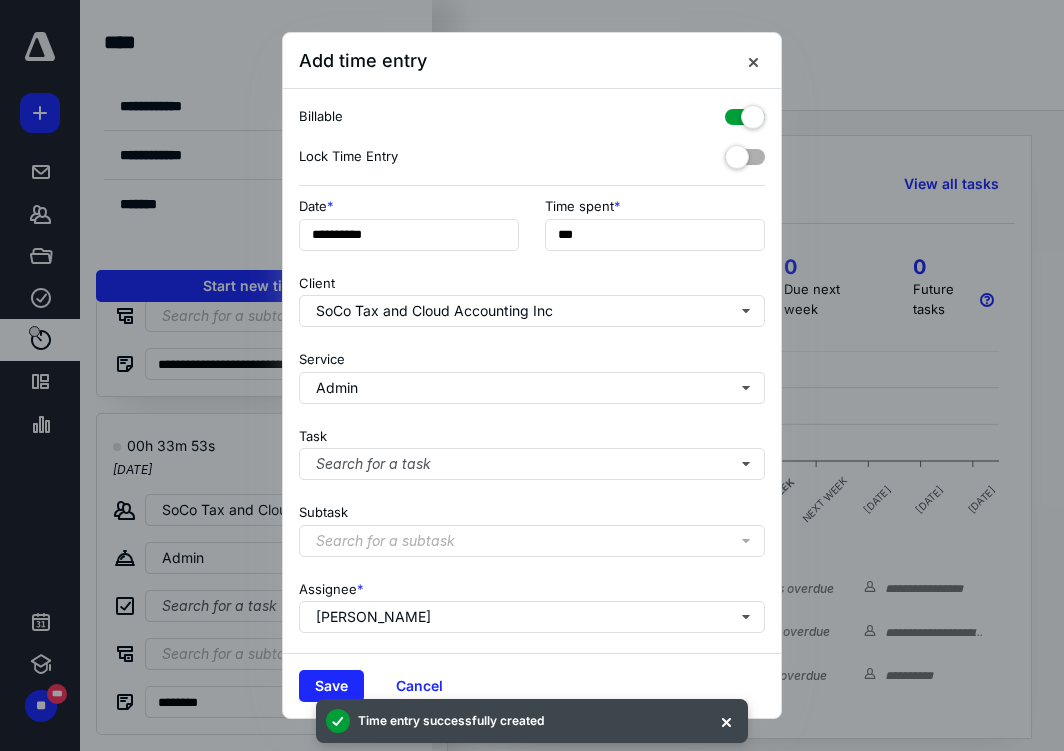 click at bounding box center [745, 113] 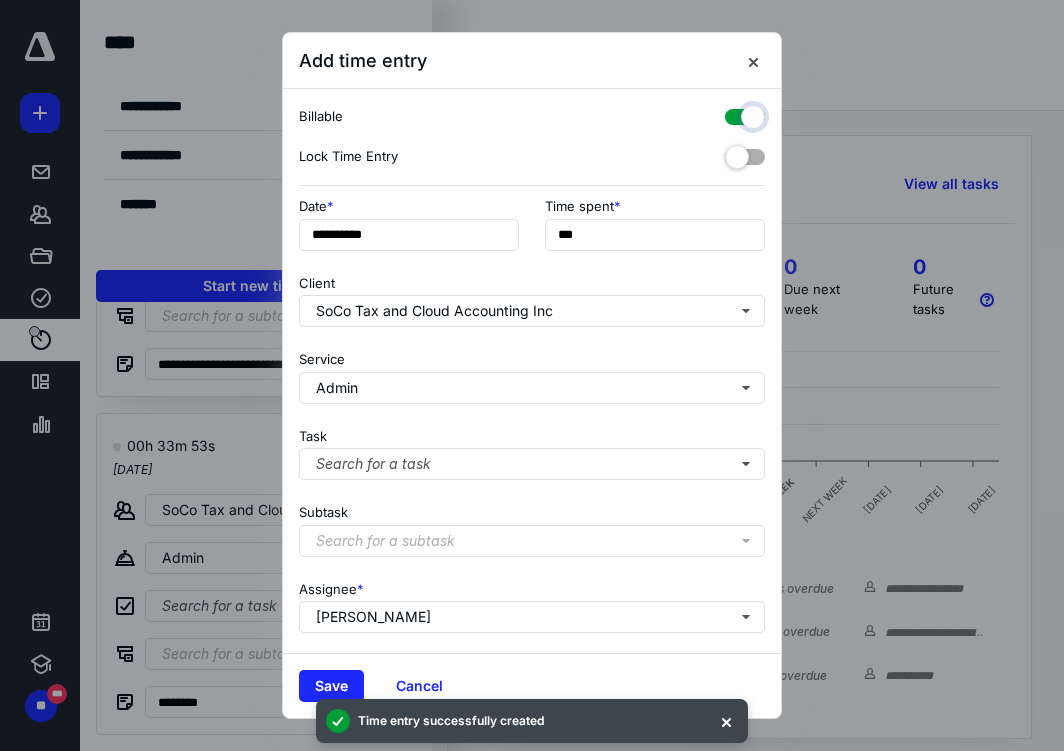 checkbox on "false" 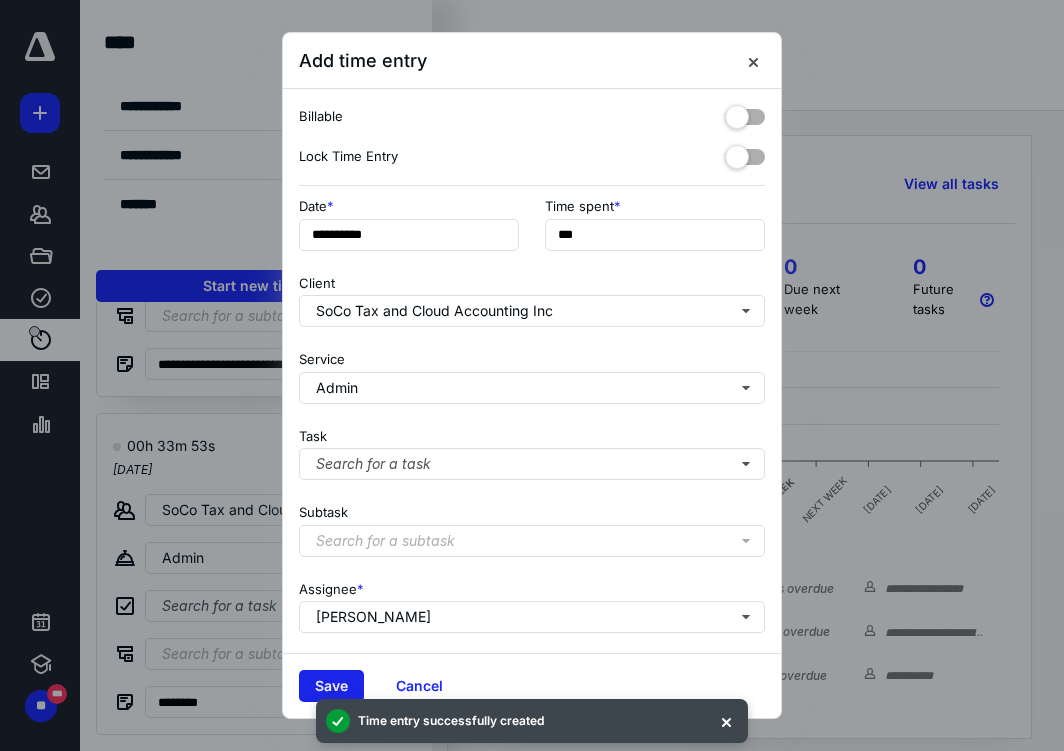 click on "Save" at bounding box center (331, 686) 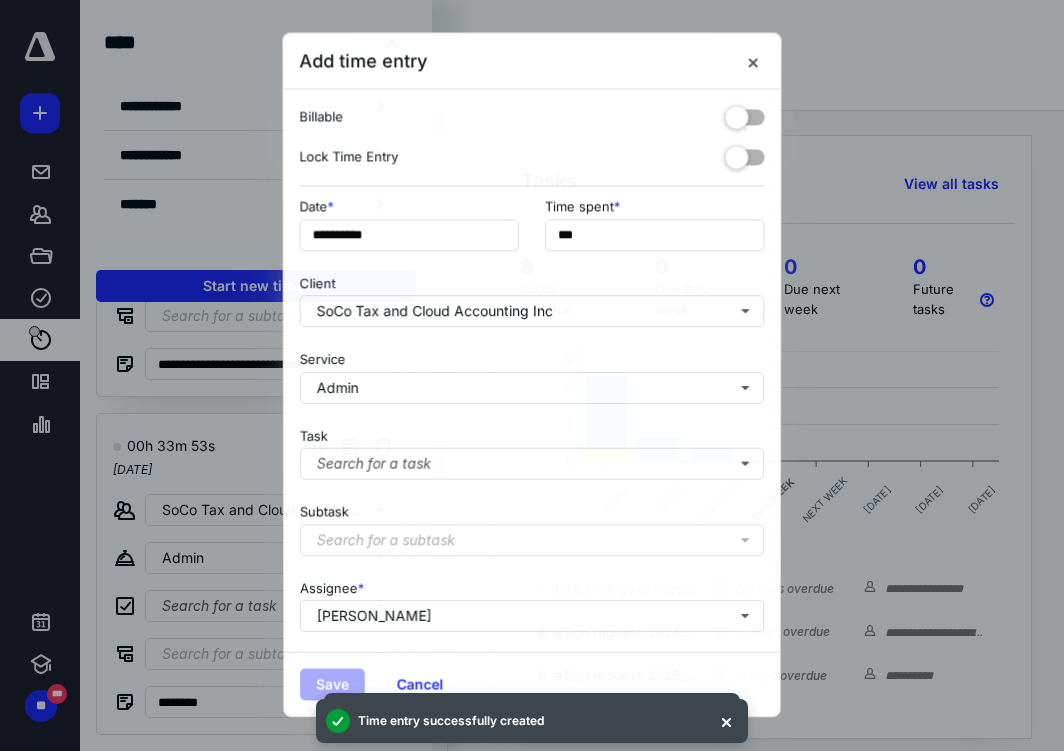 scroll, scrollTop: 0, scrollLeft: 0, axis: both 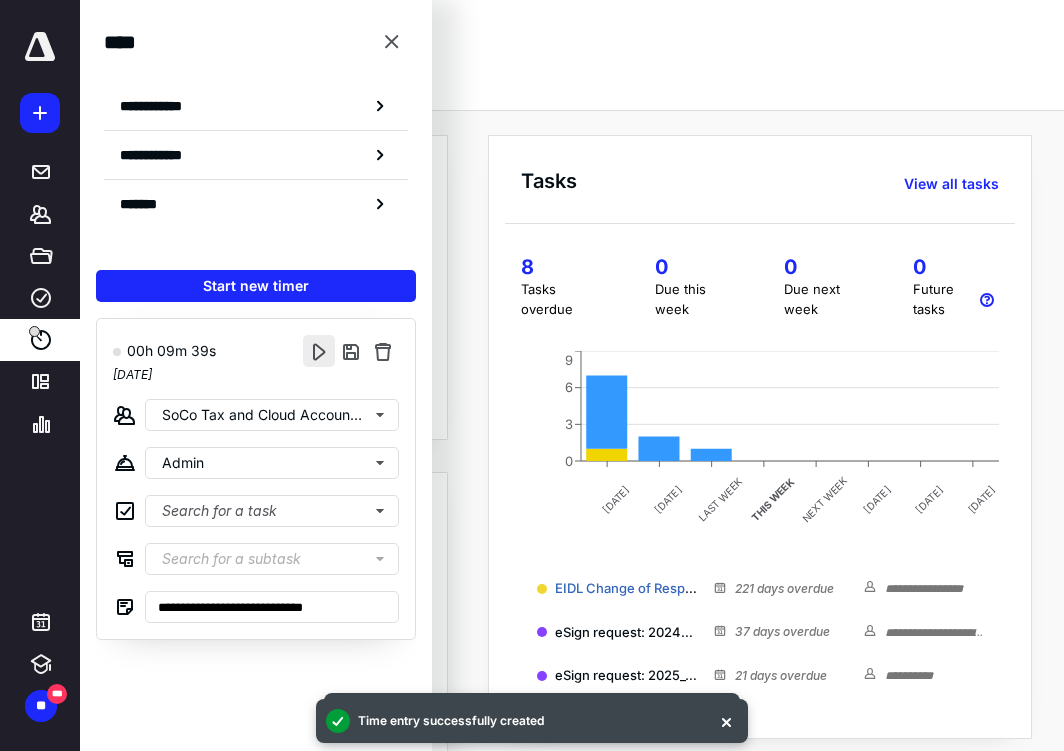 click at bounding box center (319, 351) 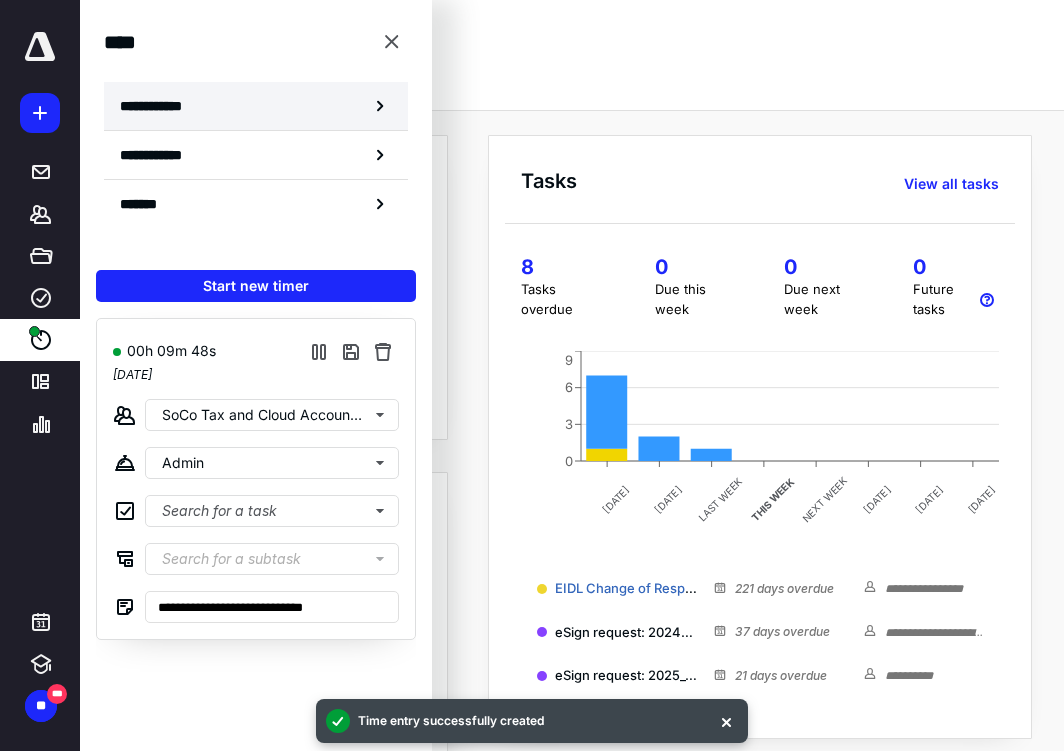 click on "**********" at bounding box center [256, 106] 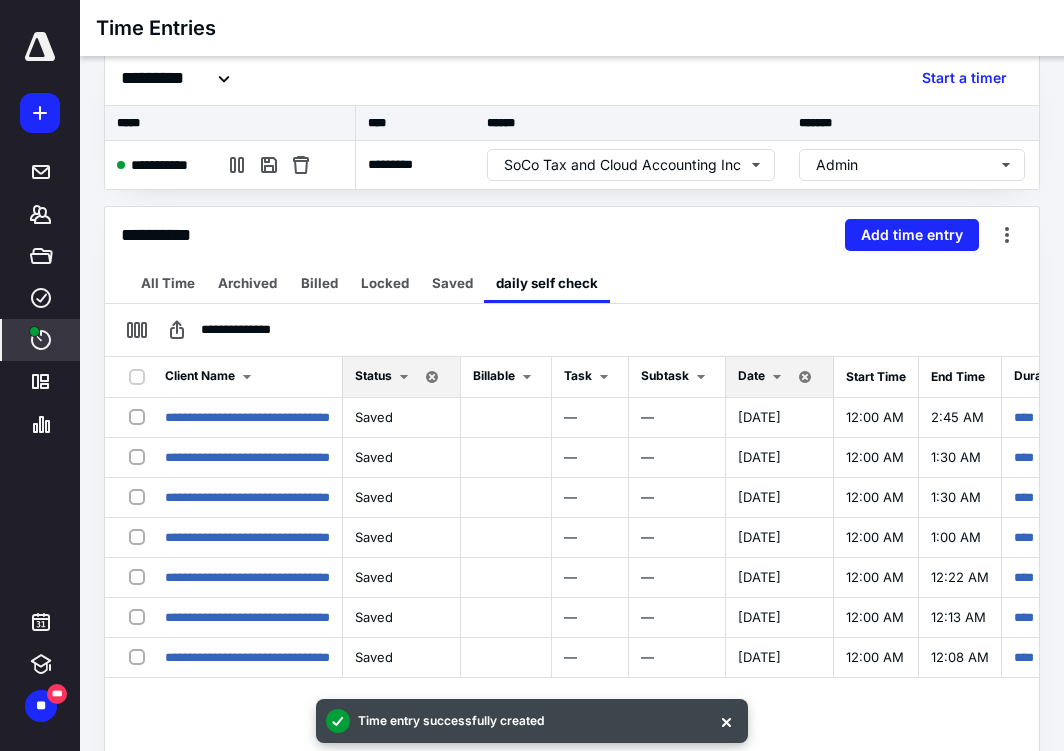 scroll, scrollTop: 171, scrollLeft: 0, axis: vertical 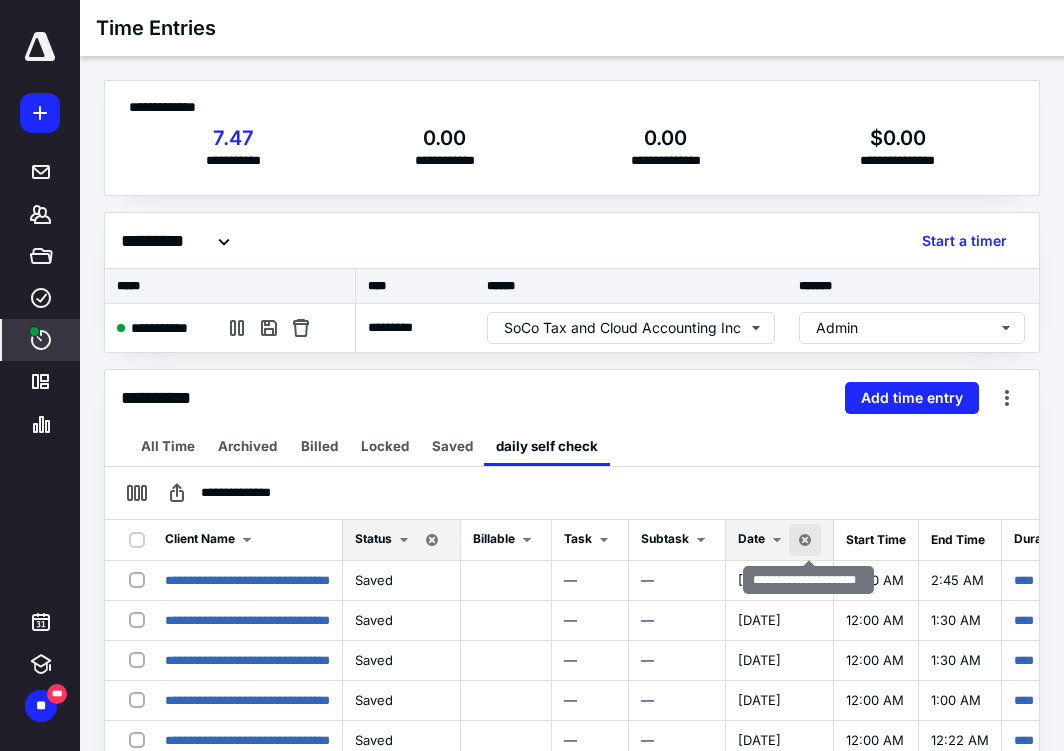 click at bounding box center (805, 540) 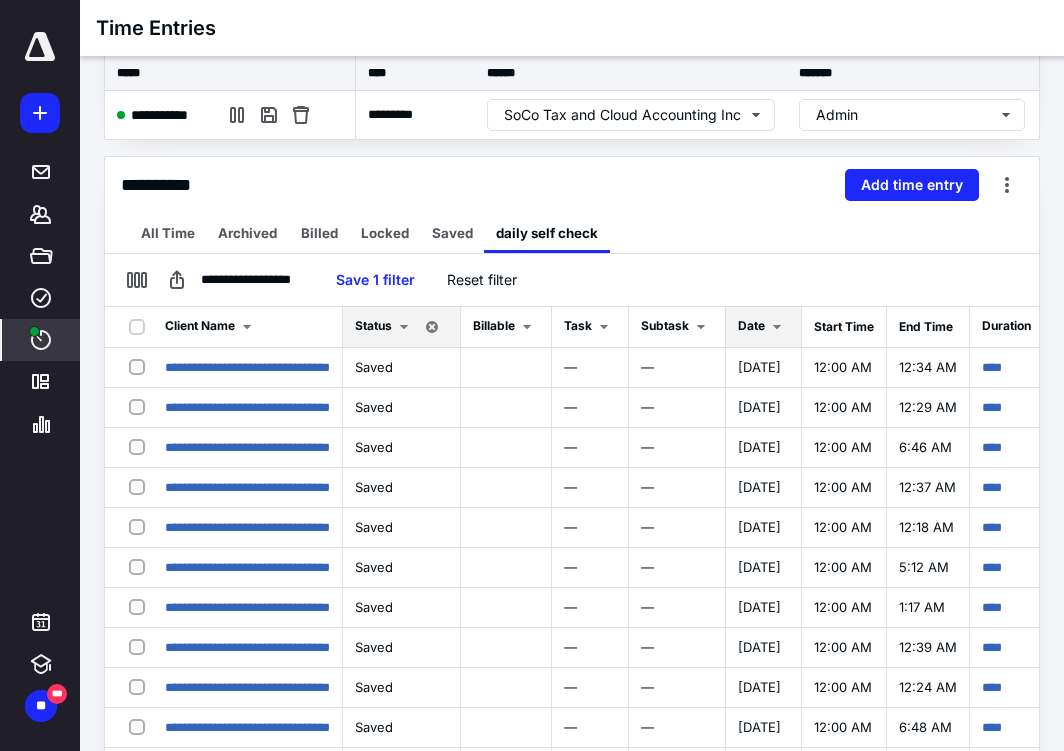 scroll, scrollTop: 232, scrollLeft: 0, axis: vertical 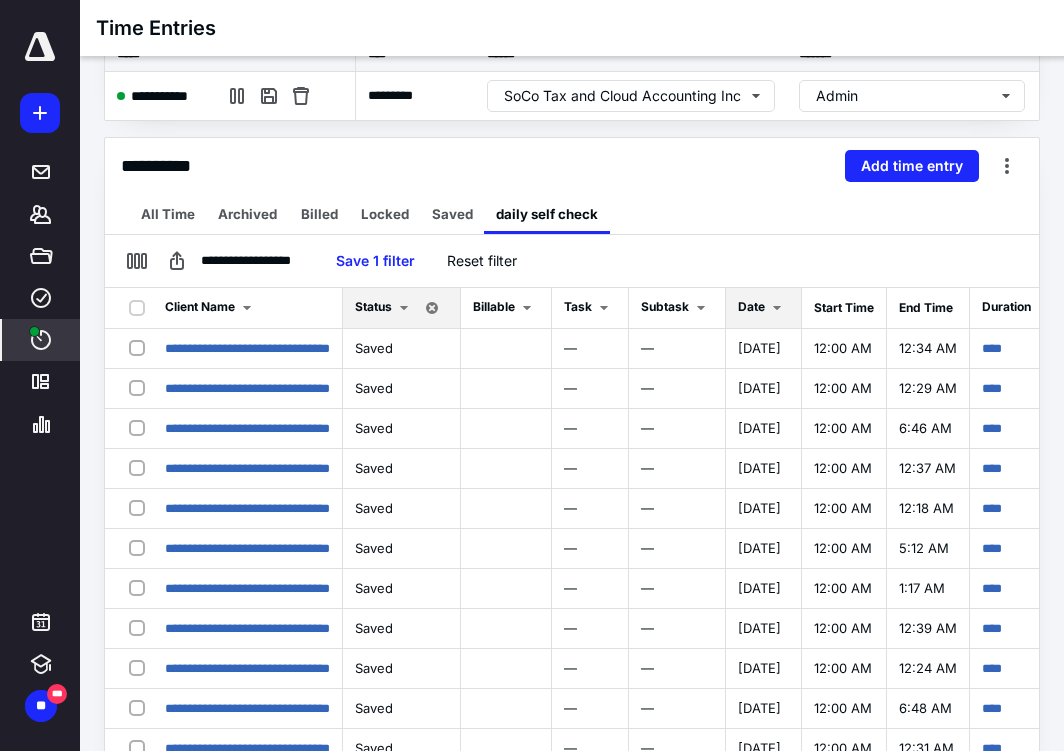 click at bounding box center [777, 308] 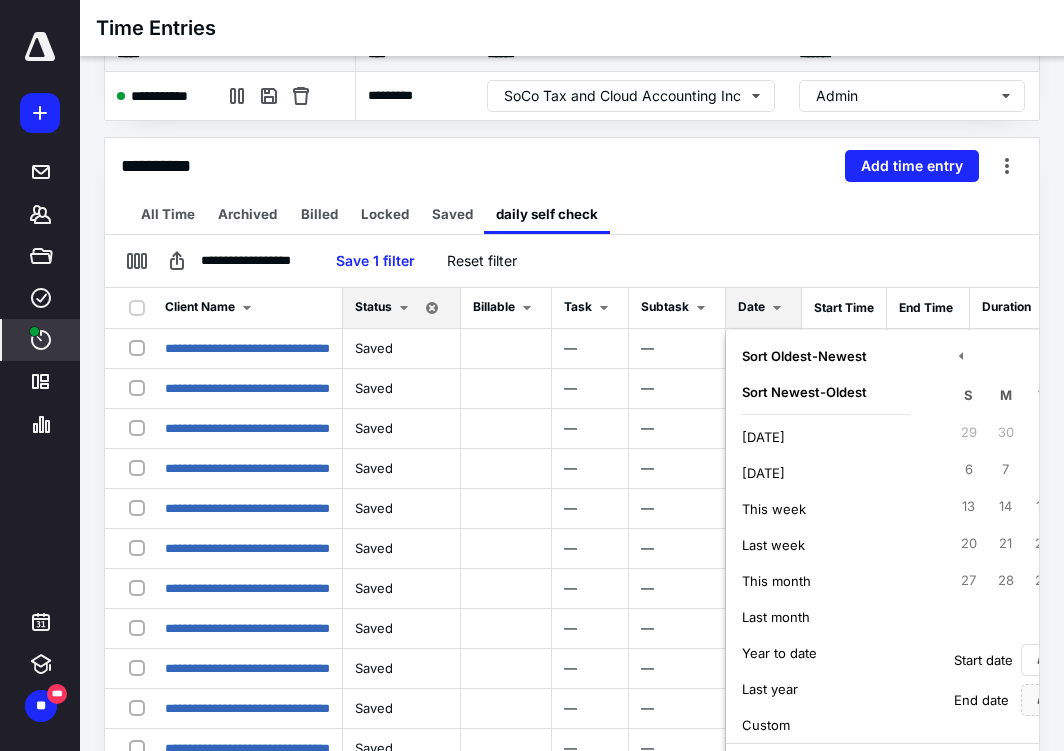 click on "[DATE]" at bounding box center [763, 437] 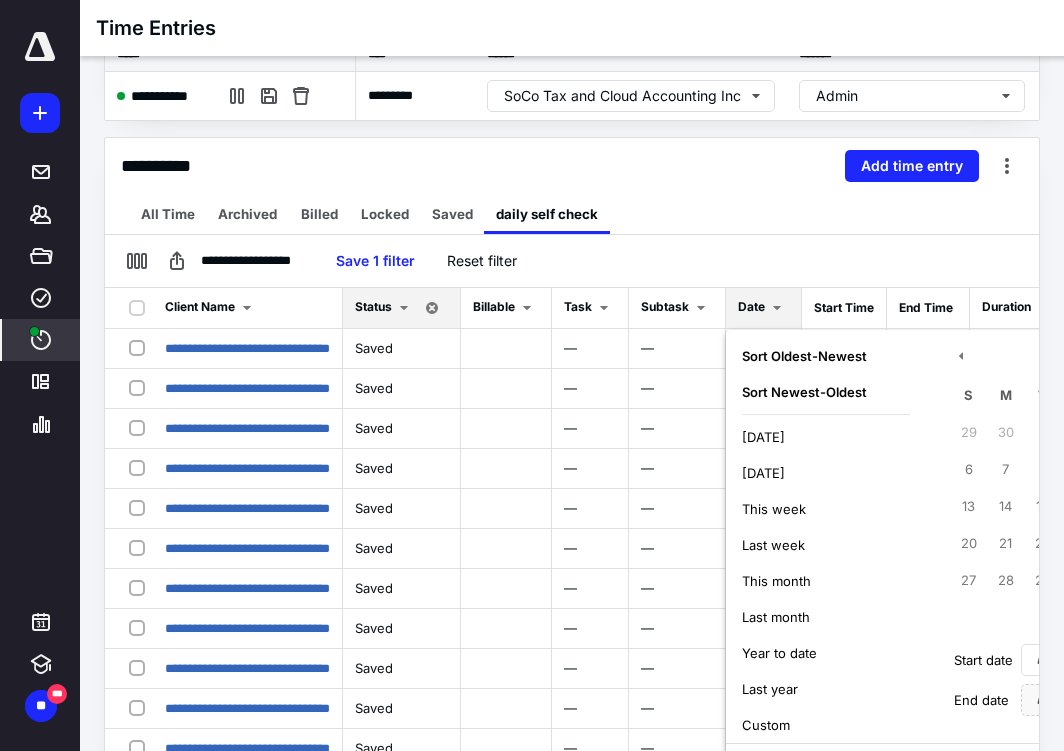 type on "**********" 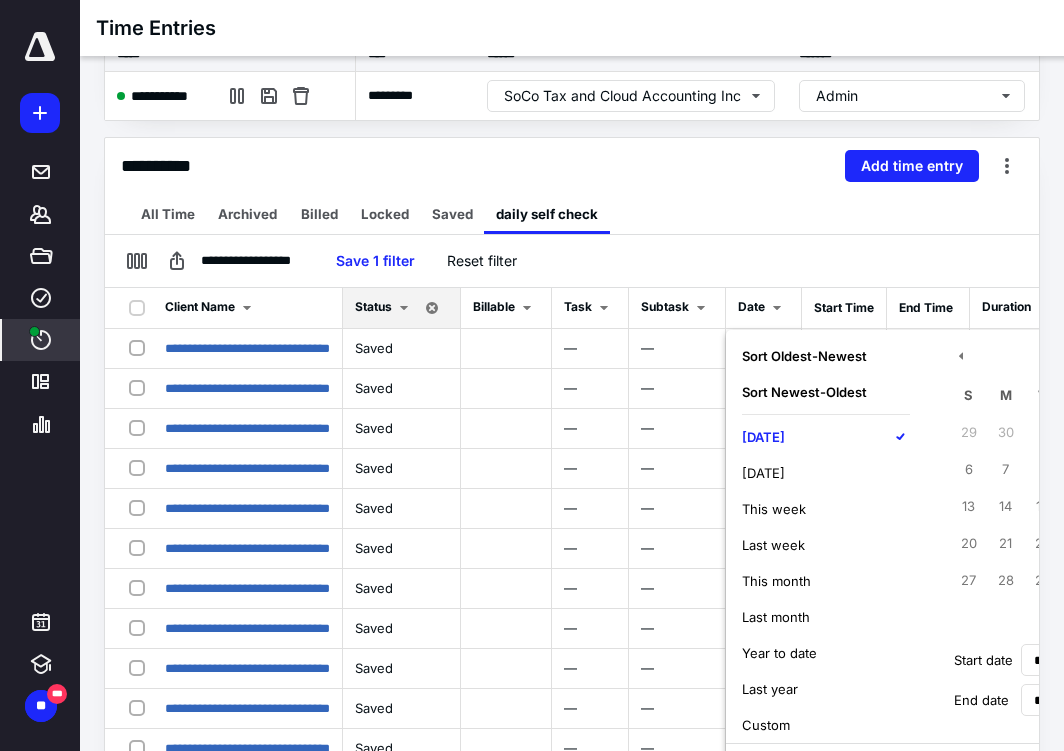 scroll, scrollTop: 313, scrollLeft: 0, axis: vertical 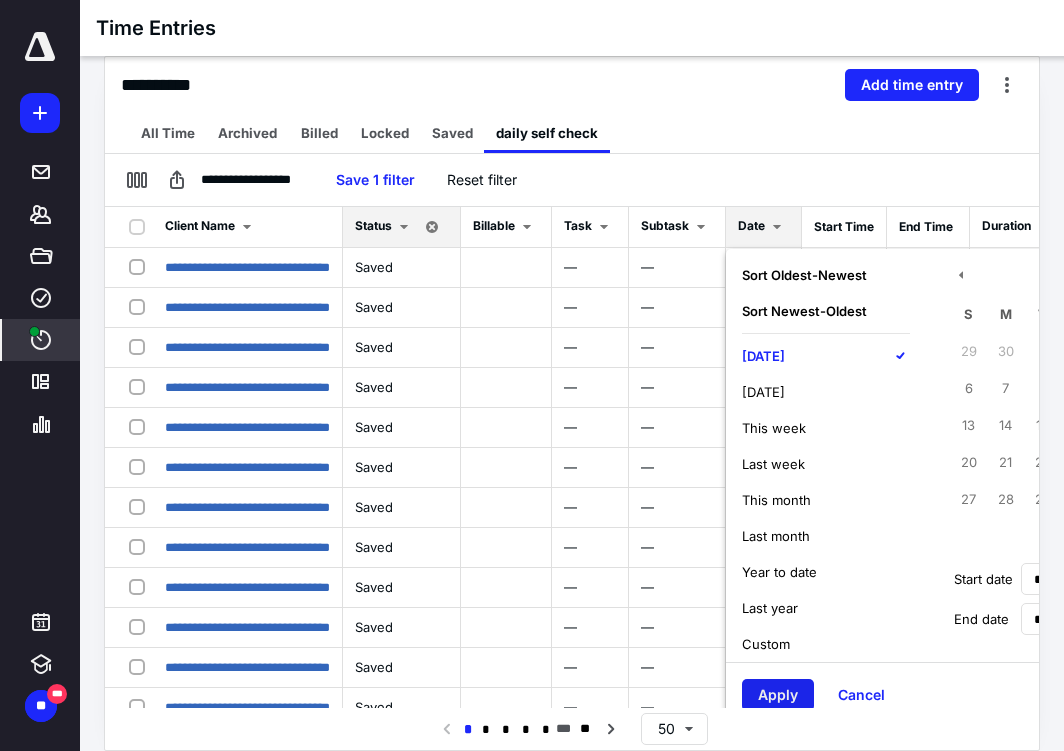 click on "Apply" at bounding box center (778, 695) 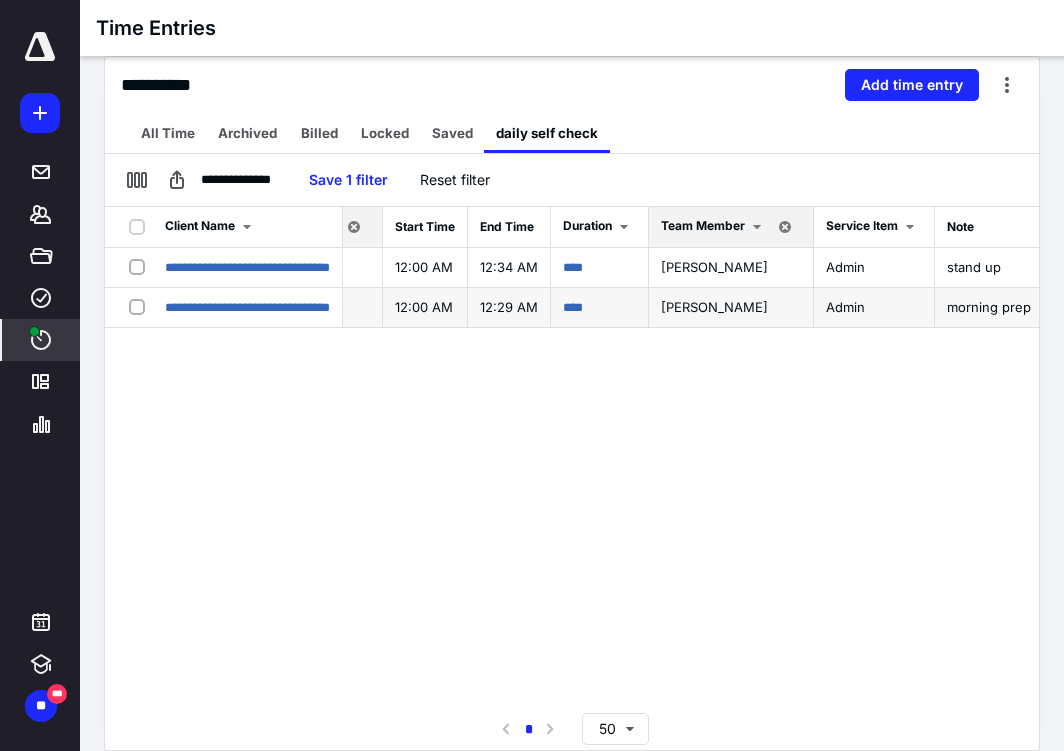 scroll, scrollTop: 0, scrollLeft: 460, axis: horizontal 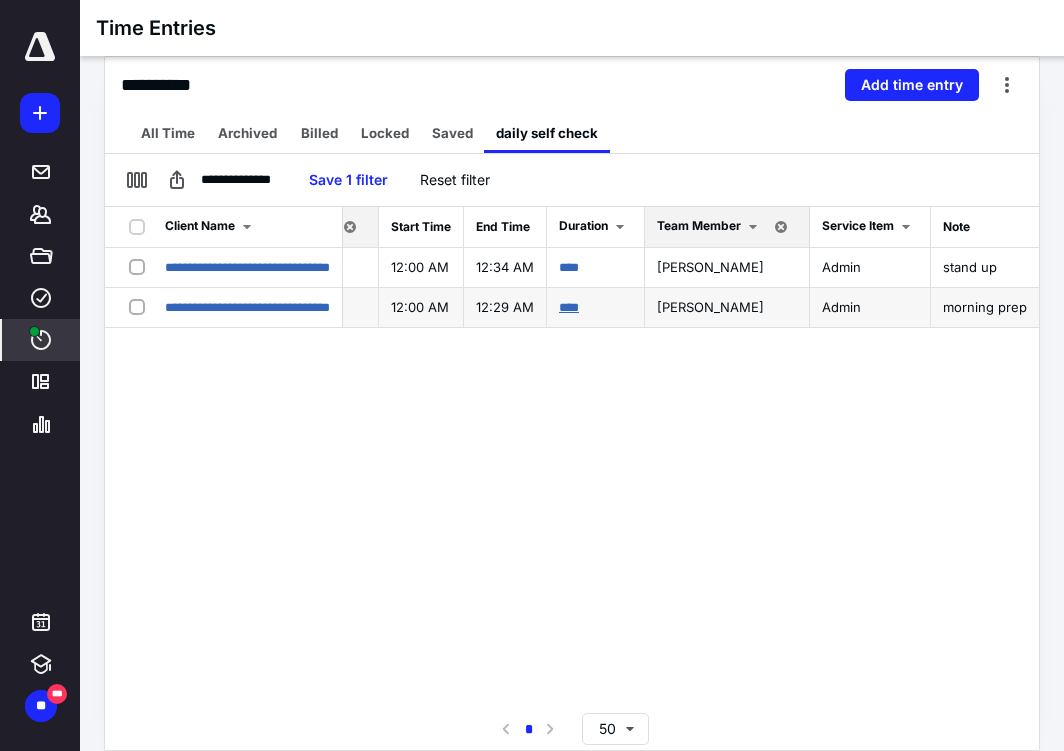 click on "****" at bounding box center (569, 307) 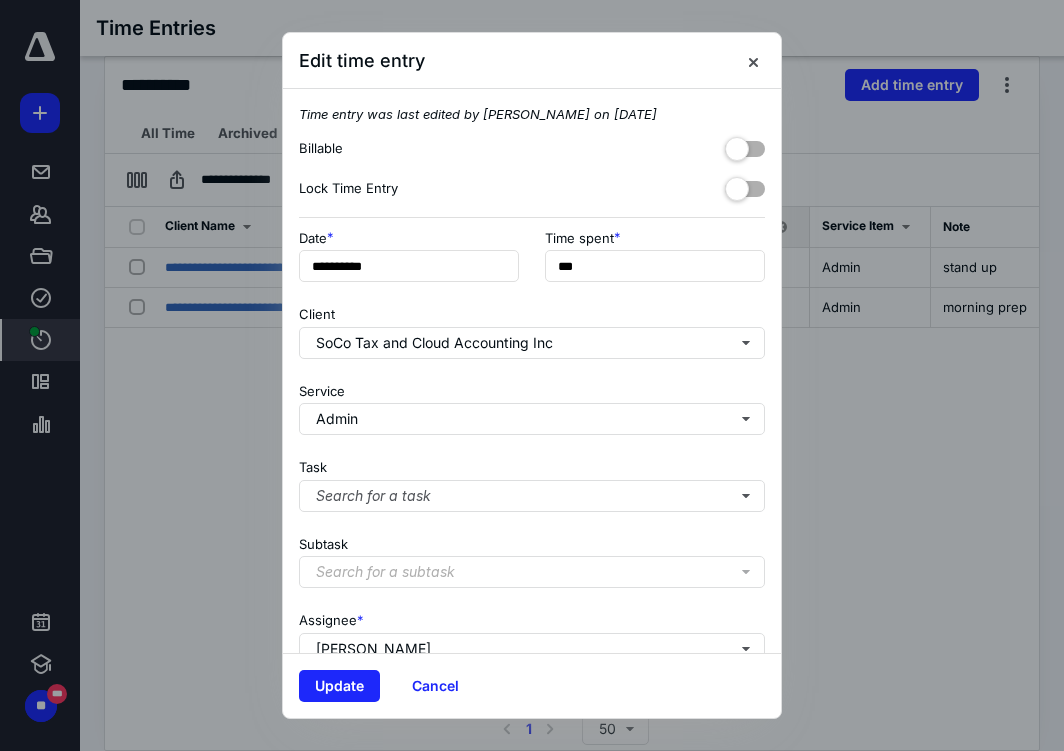 scroll, scrollTop: 167, scrollLeft: 0, axis: vertical 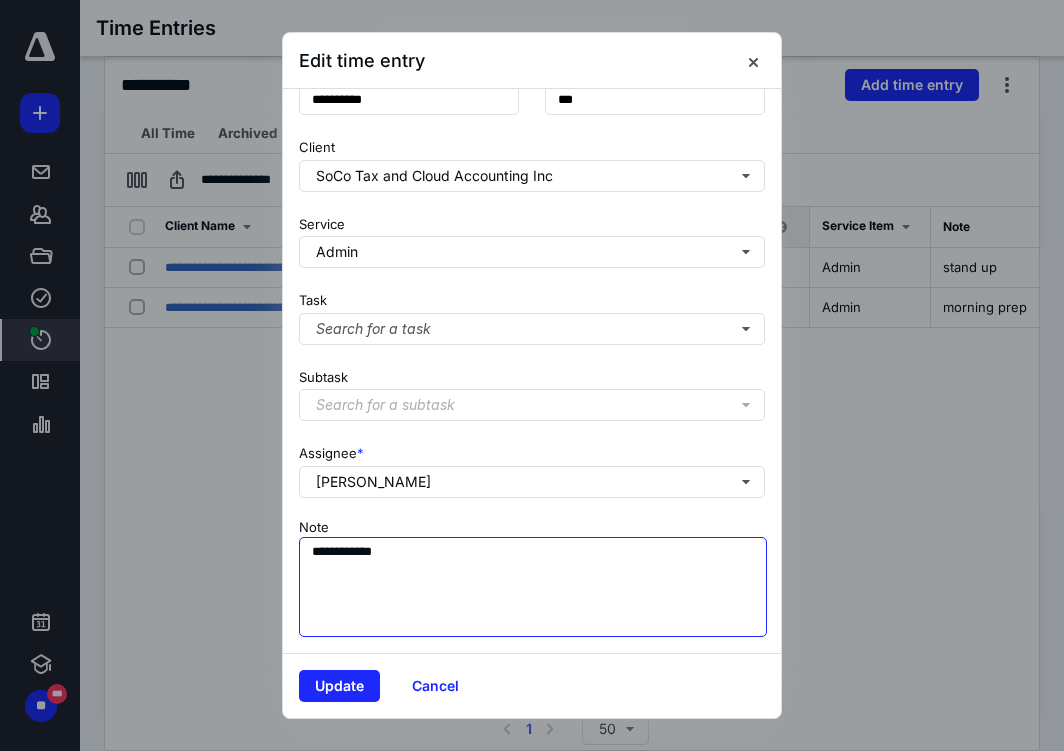 click on "**********" at bounding box center [533, 587] 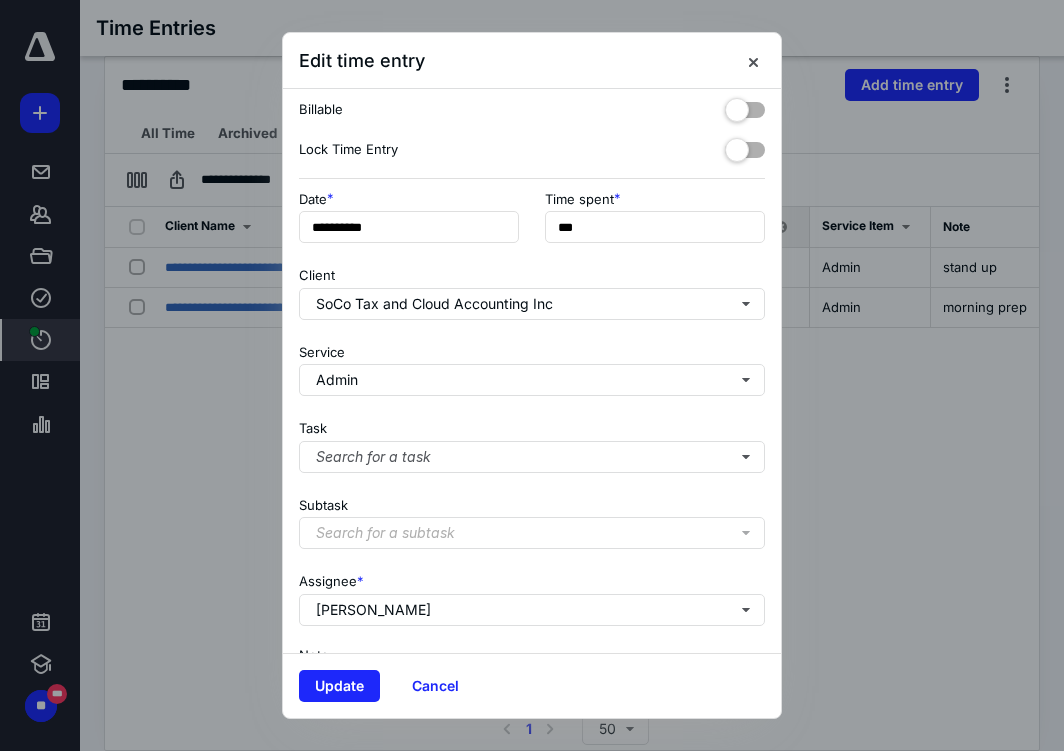 scroll, scrollTop: 35, scrollLeft: 0, axis: vertical 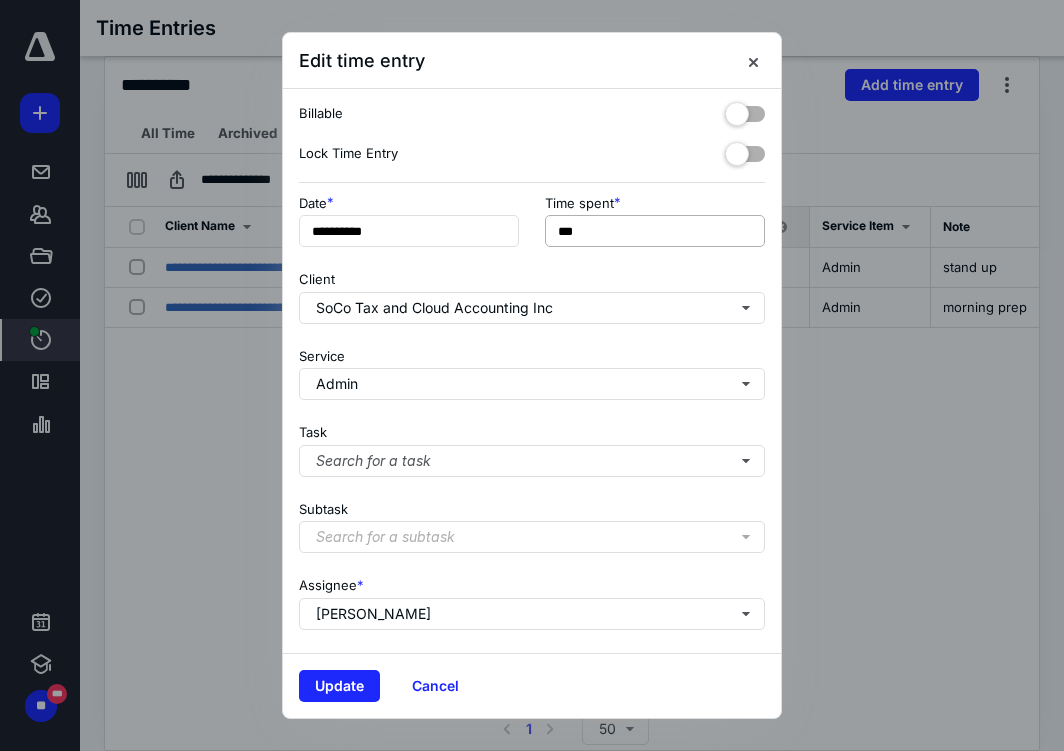 type on "**********" 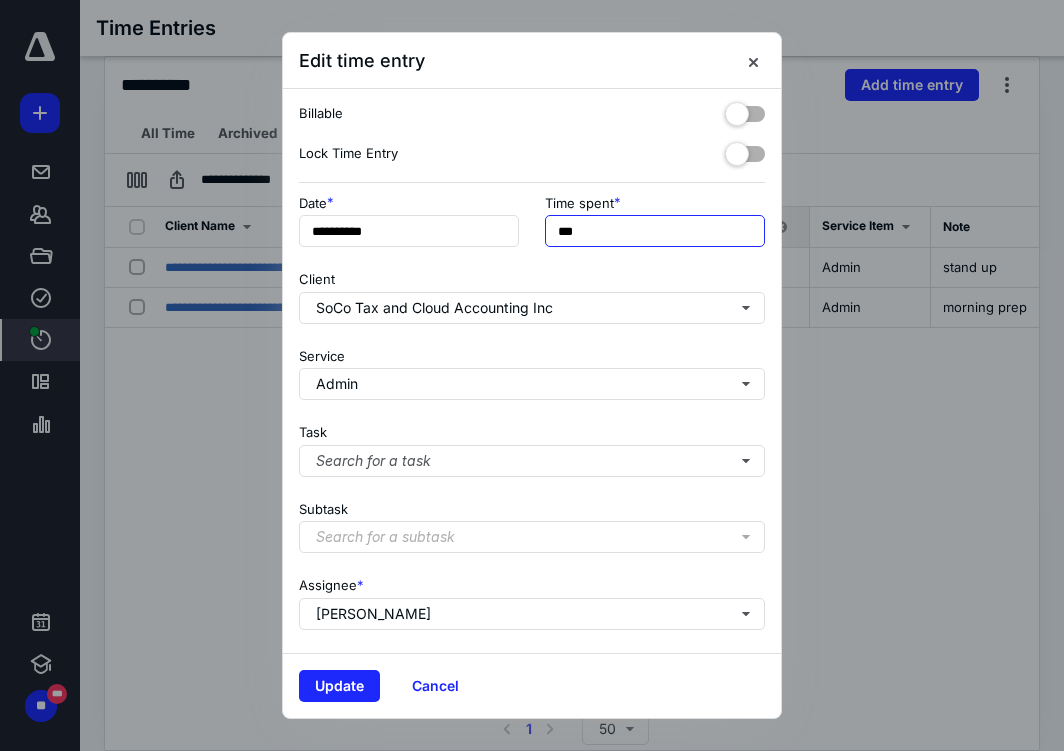 click on "***" at bounding box center [655, 231] 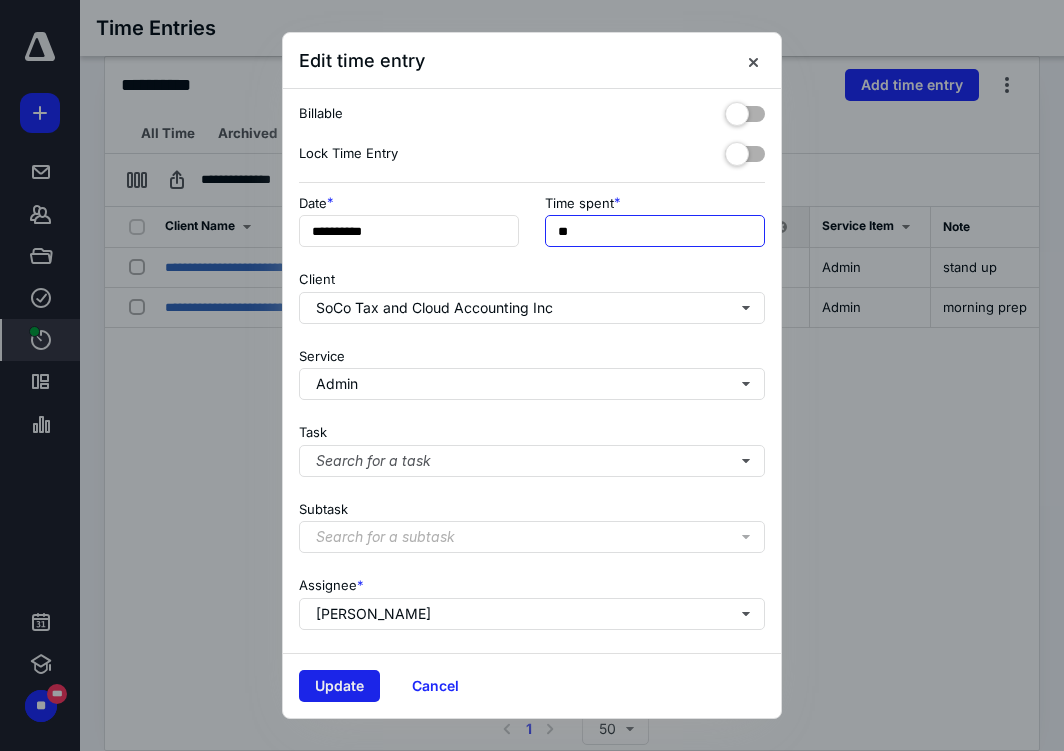 type on "**" 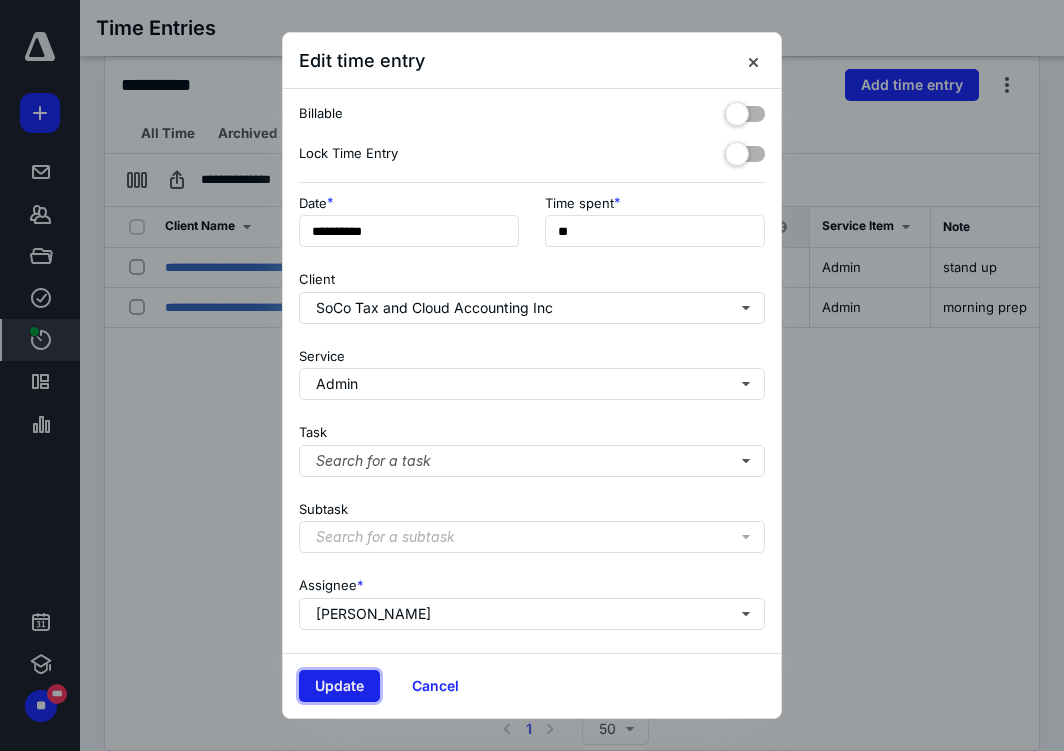 click on "Update" at bounding box center [339, 686] 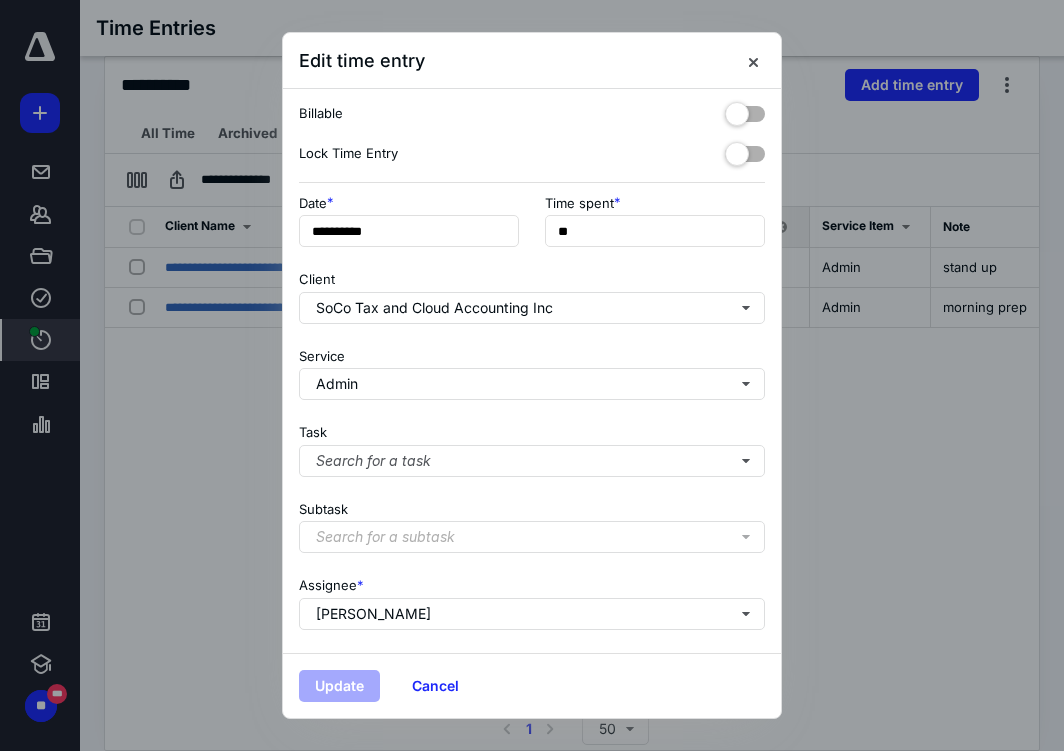 scroll, scrollTop: 0, scrollLeft: 331, axis: horizontal 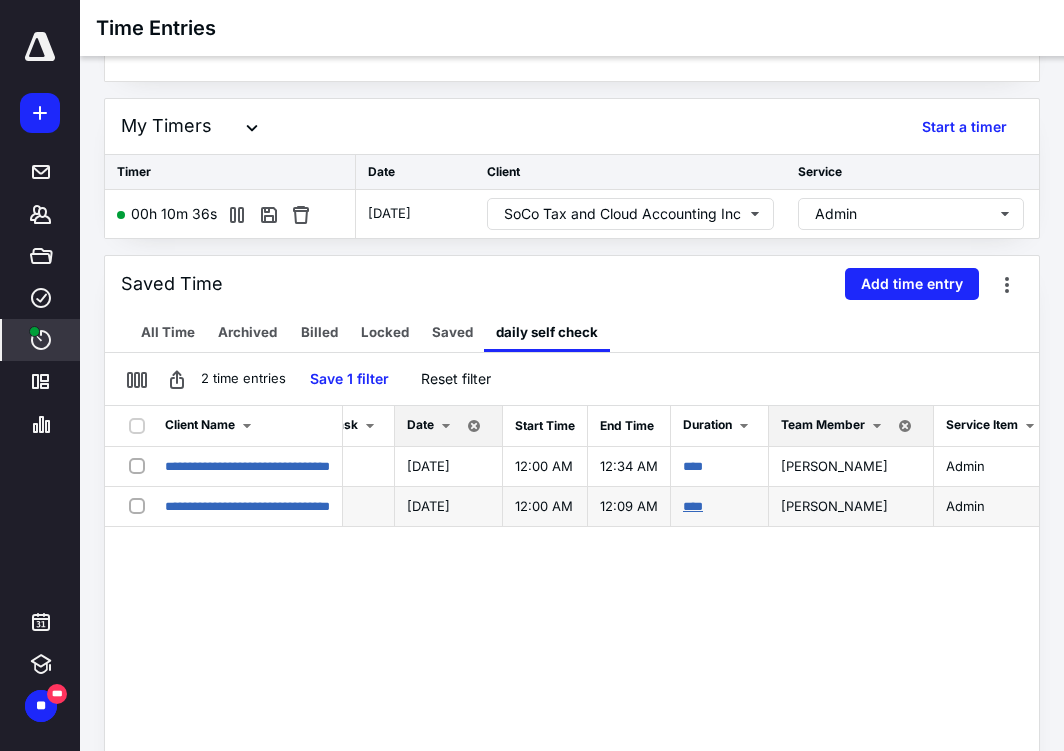 click on "****" at bounding box center (693, 506) 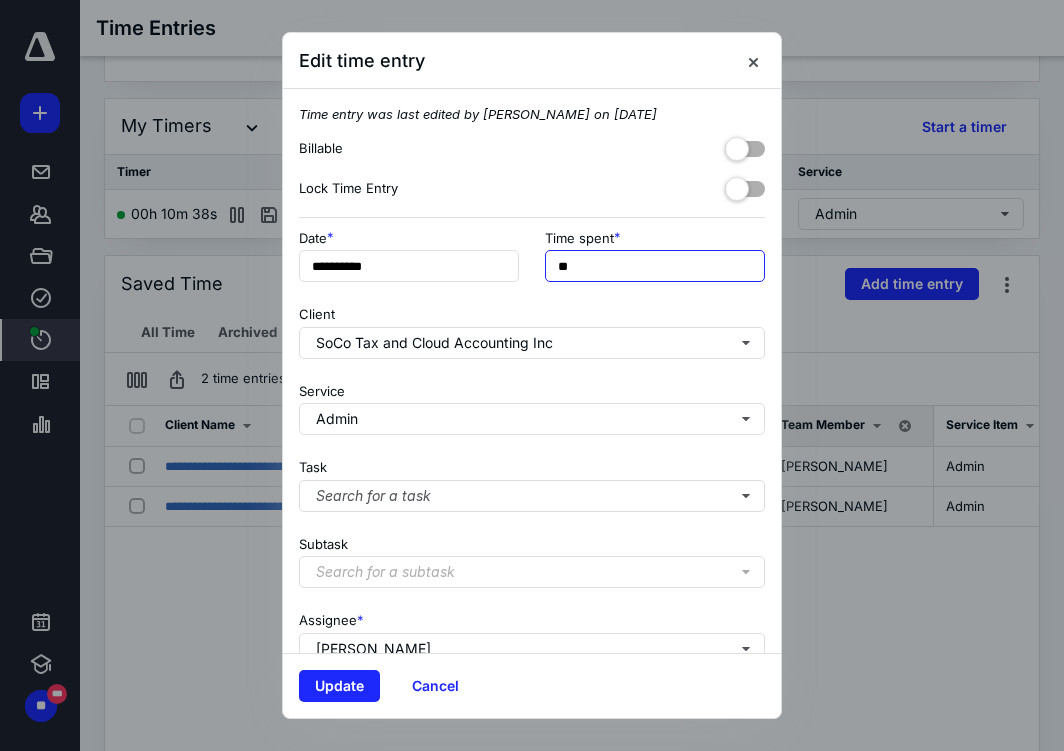 click on "**" at bounding box center [655, 266] 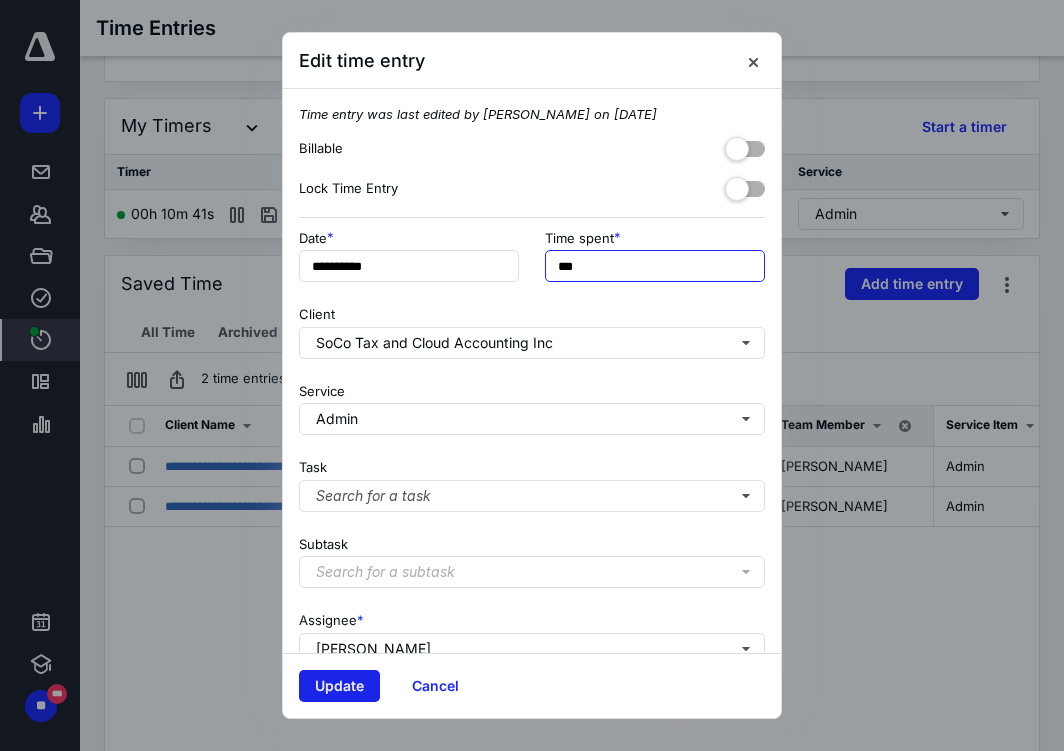 type on "***" 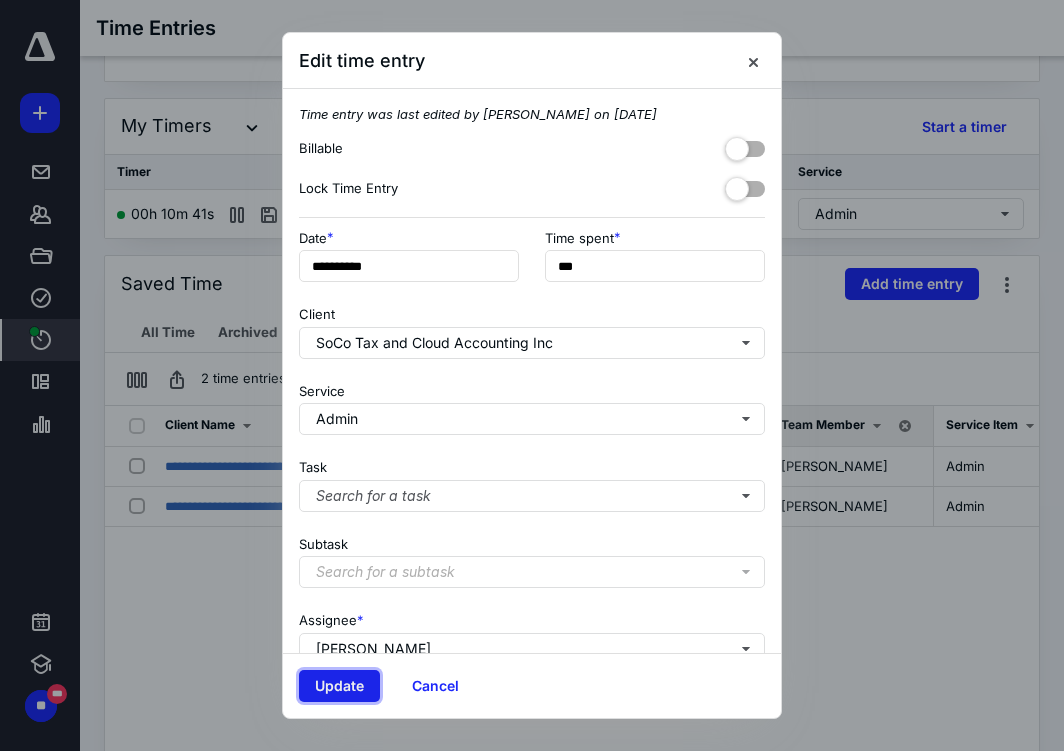 click on "Update" at bounding box center [339, 686] 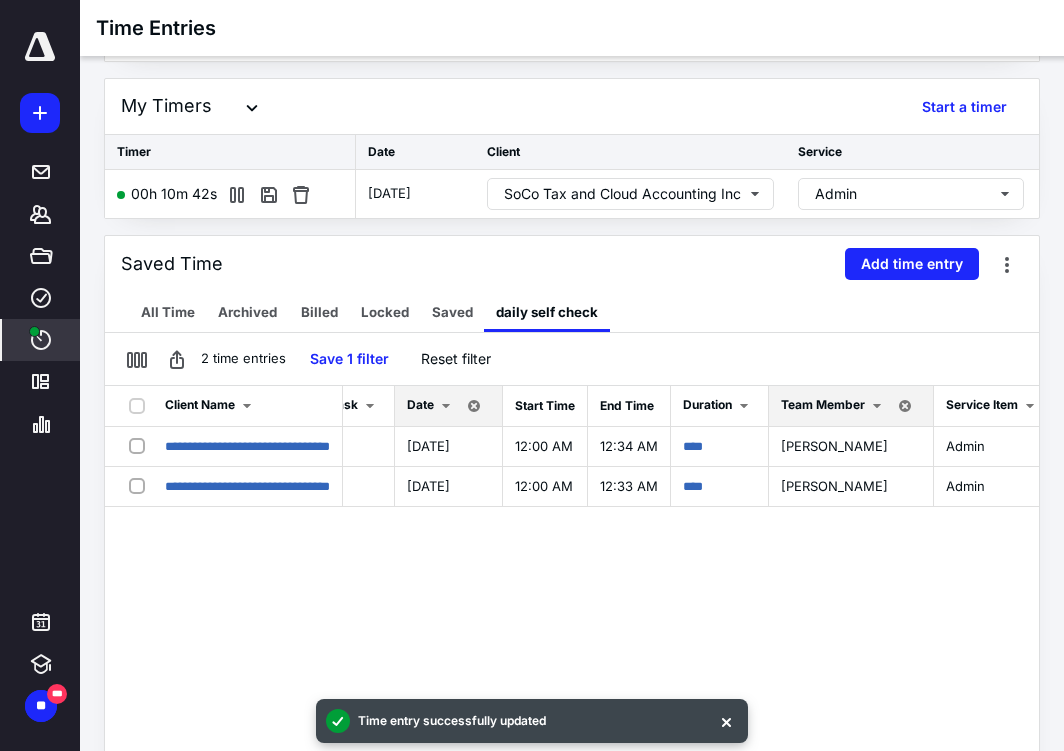 scroll, scrollTop: 0, scrollLeft: 0, axis: both 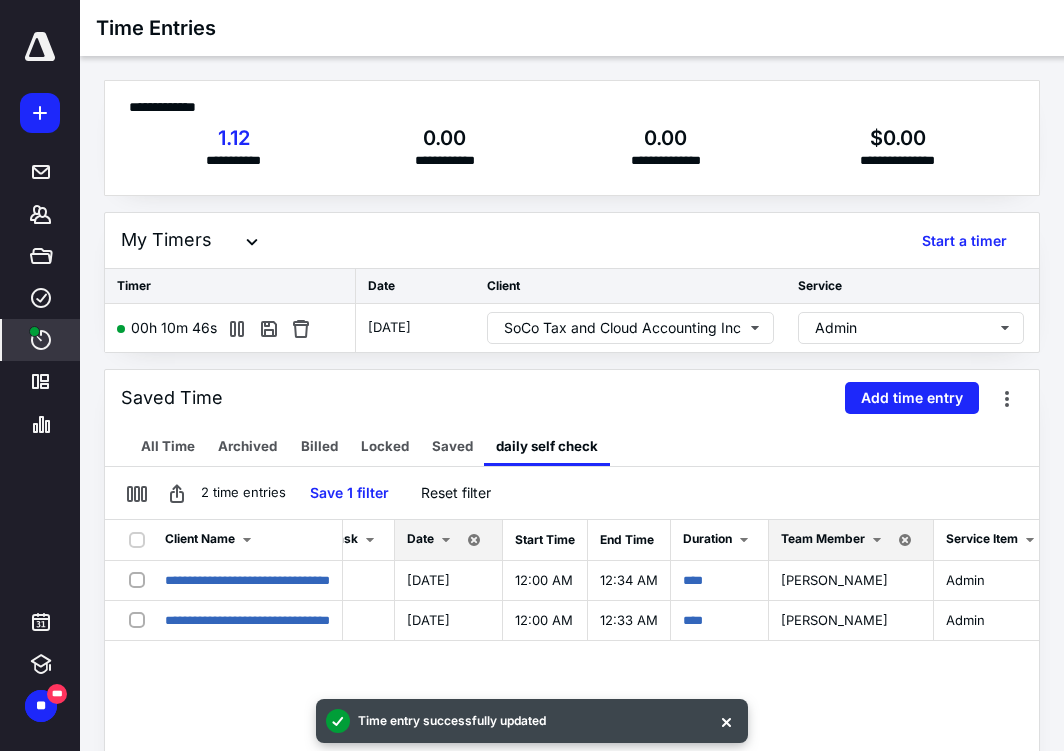 click at bounding box center (40, 47) 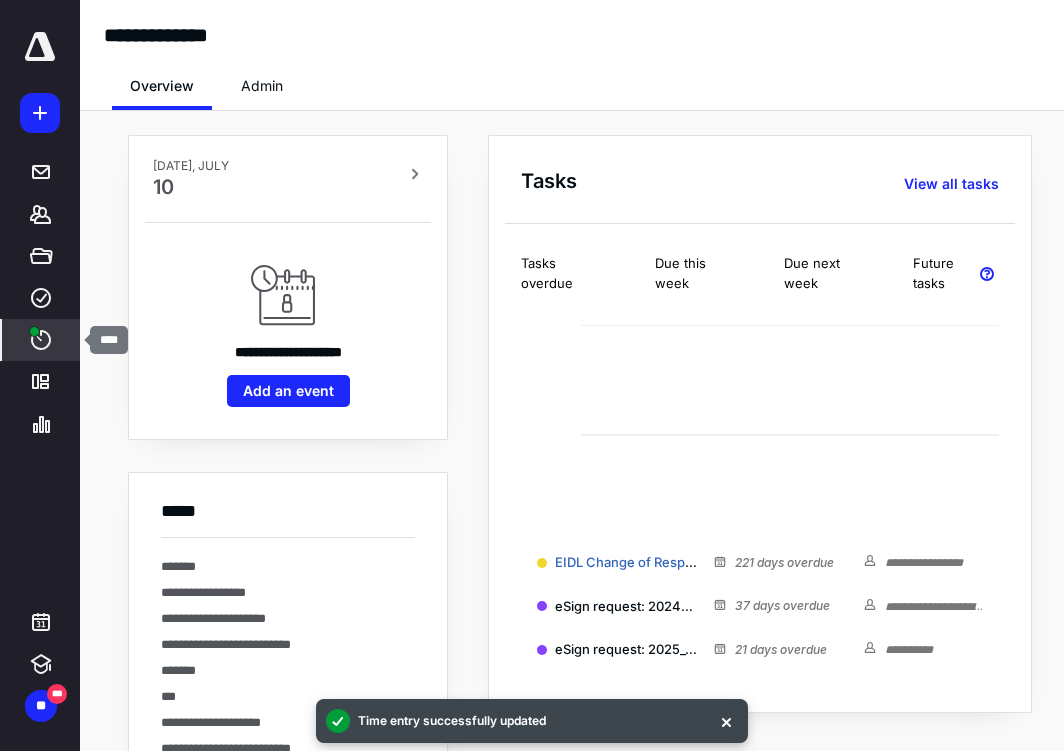 click 